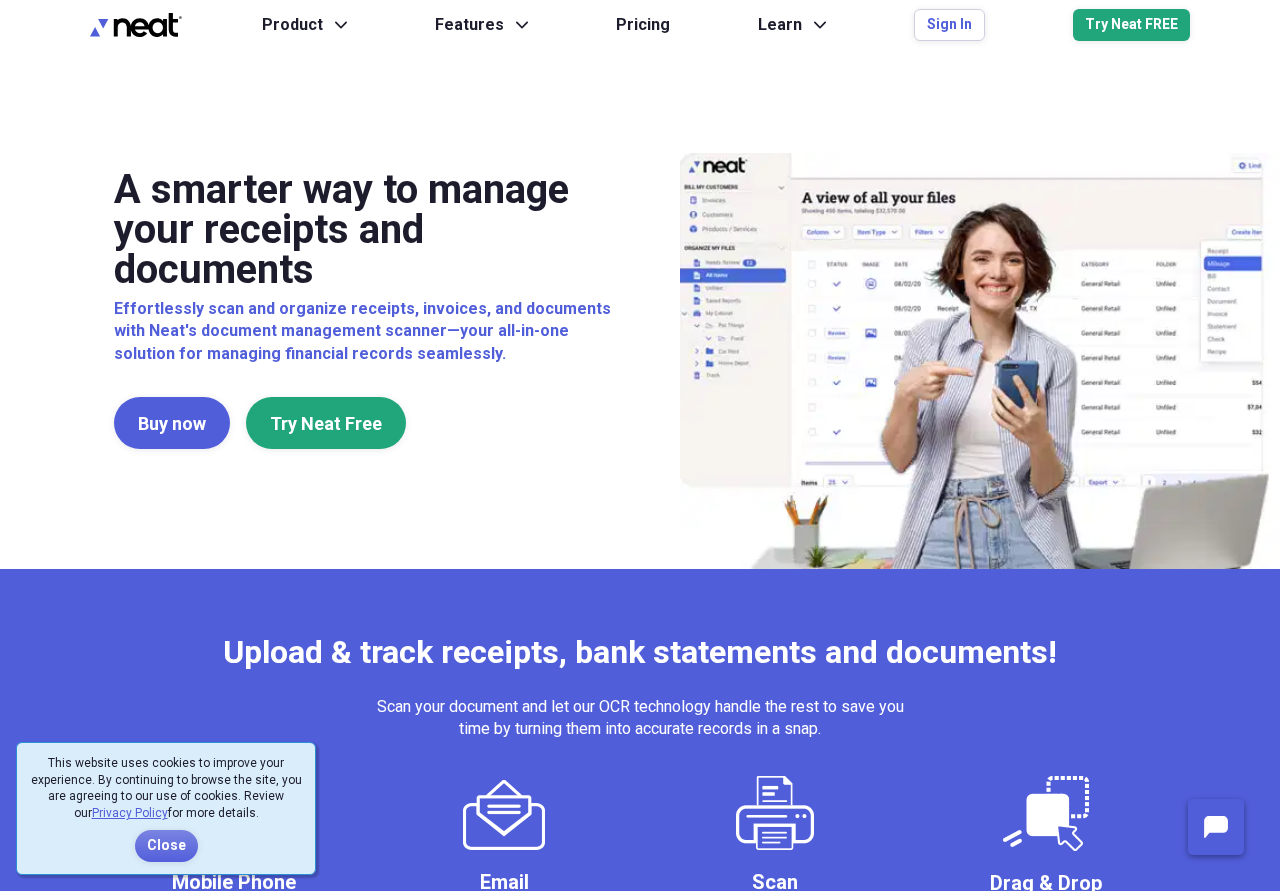 scroll, scrollTop: 0, scrollLeft: 0, axis: both 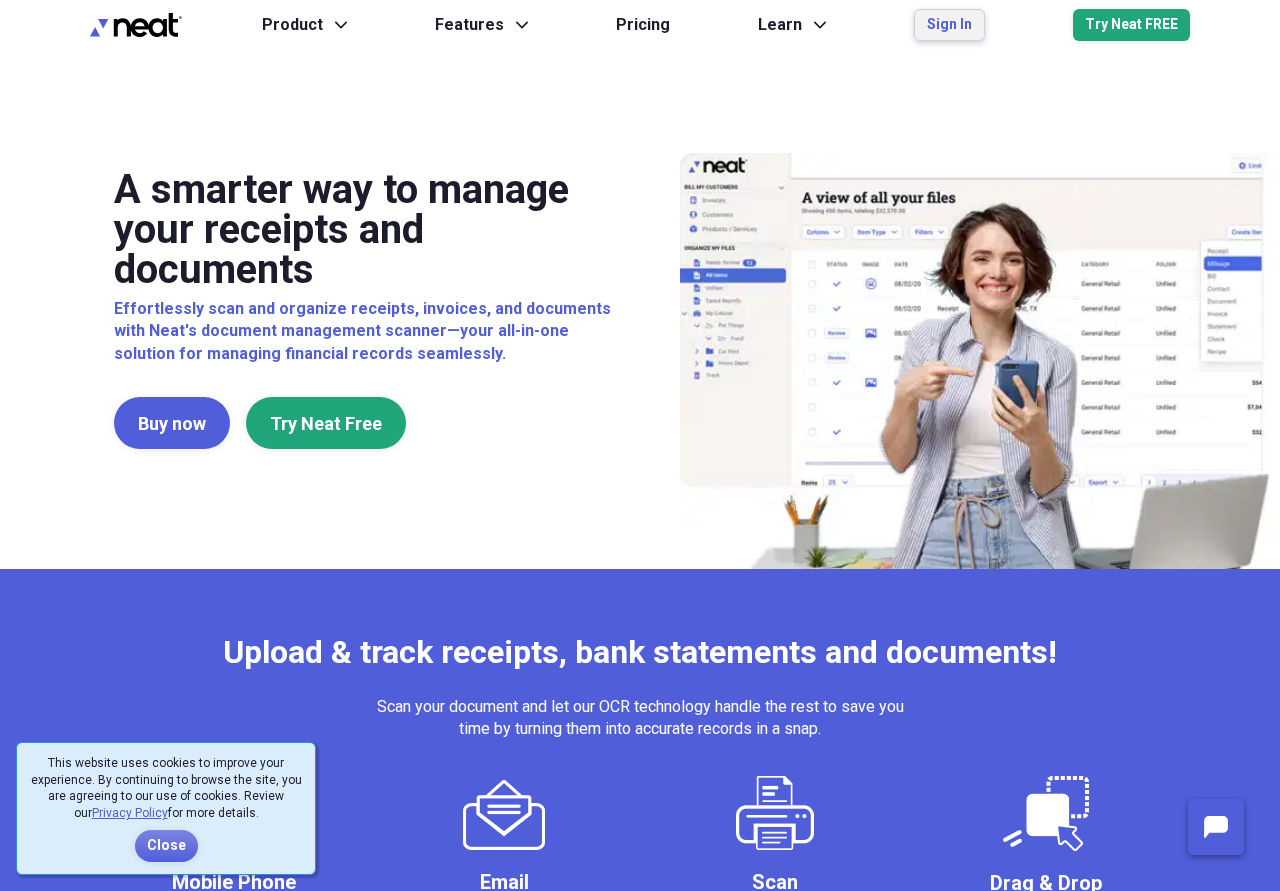 click on "Sign In" at bounding box center (949, 25) 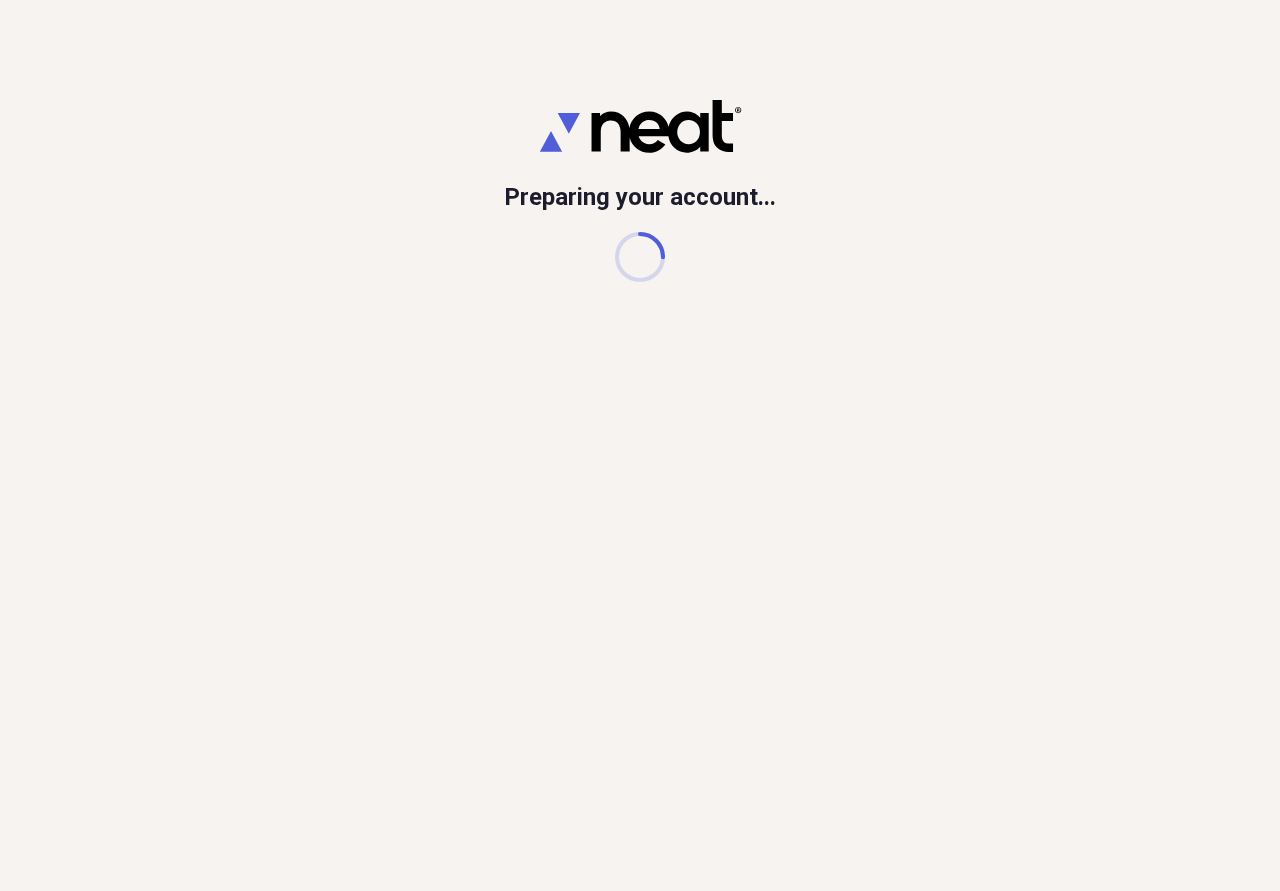 scroll, scrollTop: 0, scrollLeft: 0, axis: both 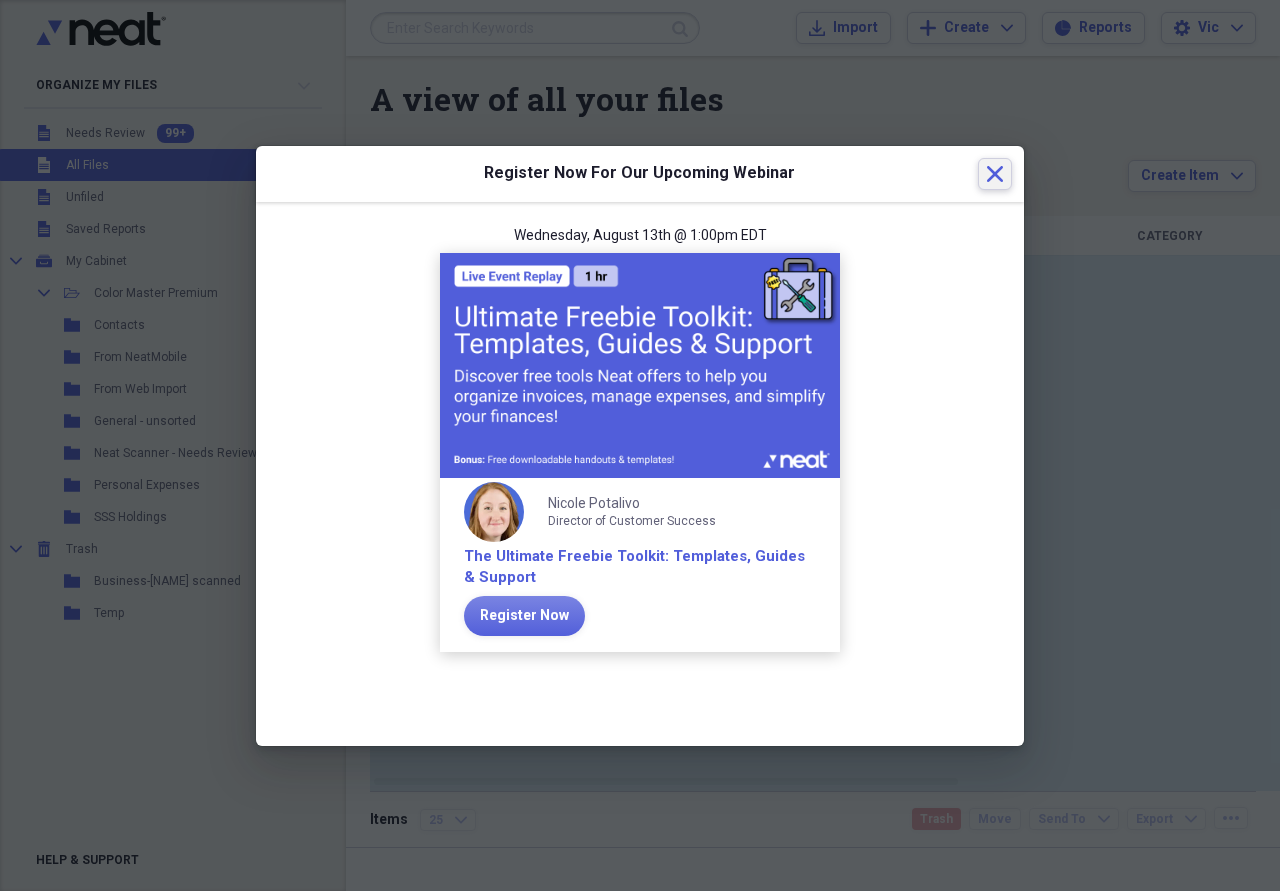 click on "Close" at bounding box center [995, 174] 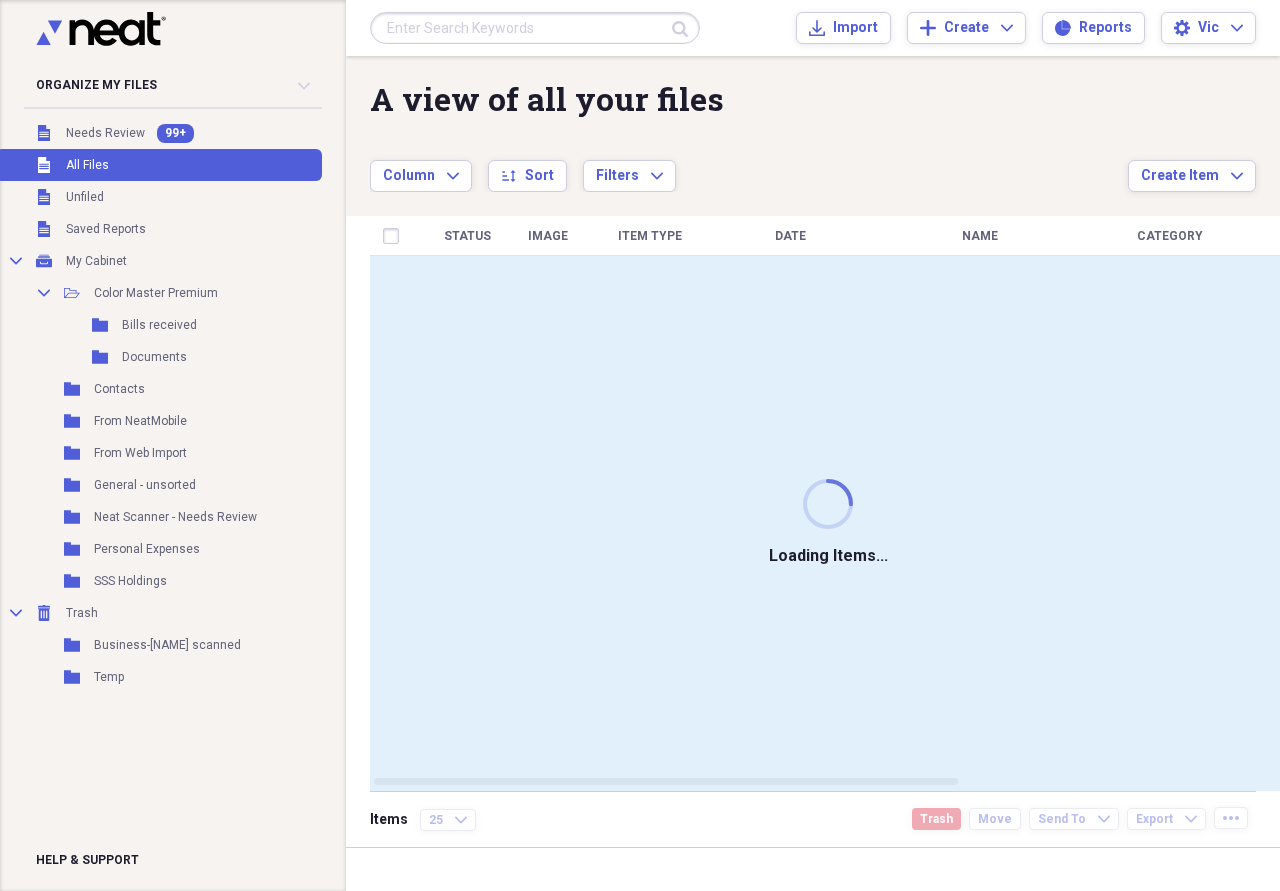 click at bounding box center (535, 28) 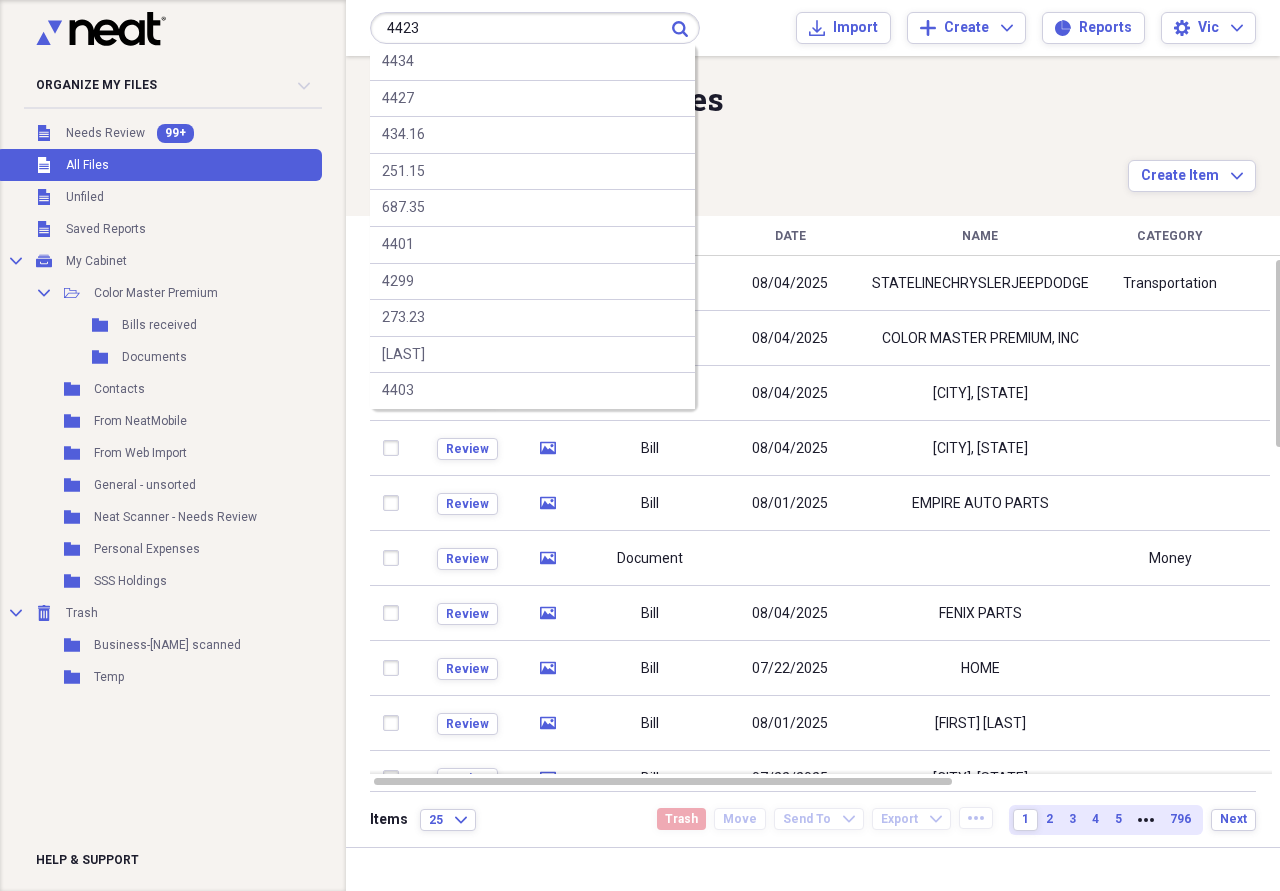 type on "4423" 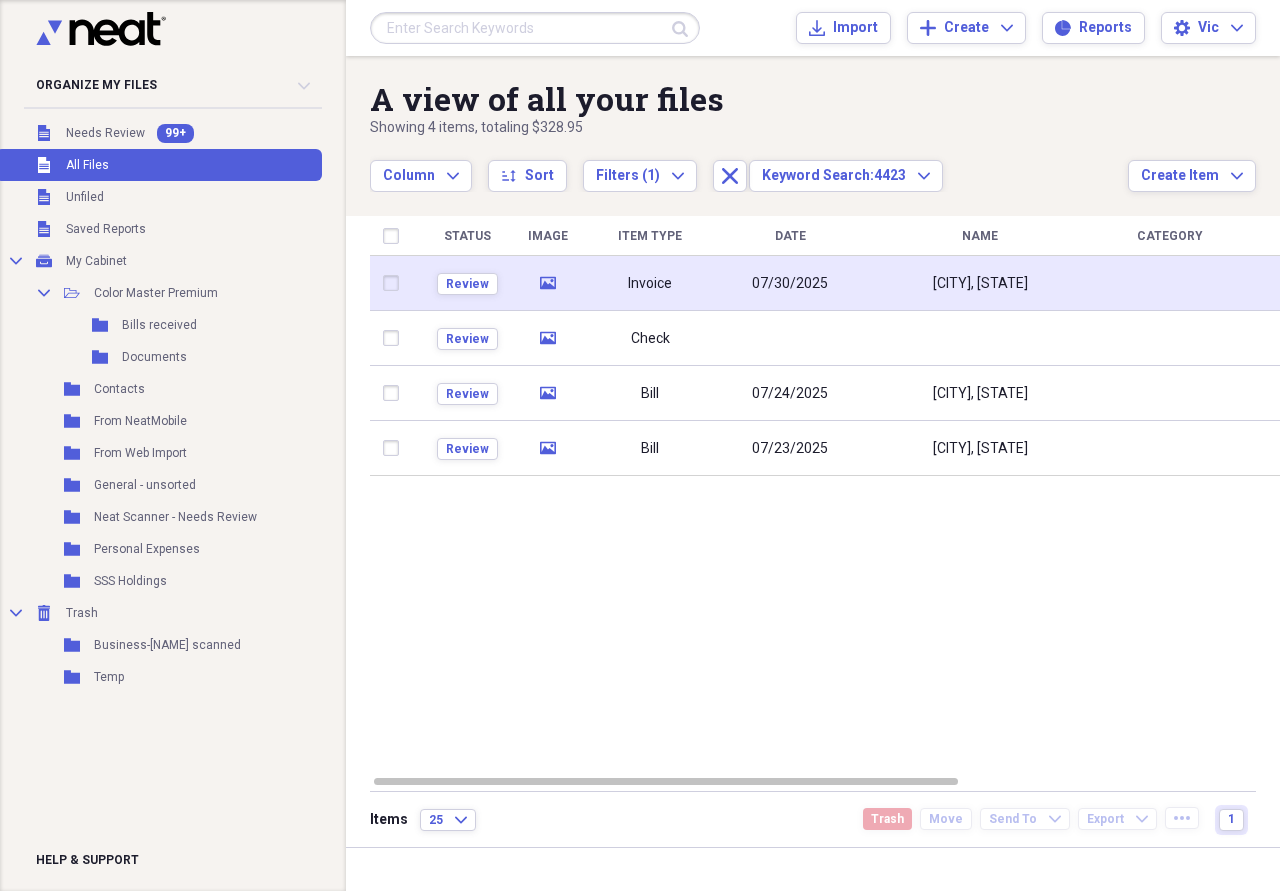click on "07/30/2025" at bounding box center [790, 283] 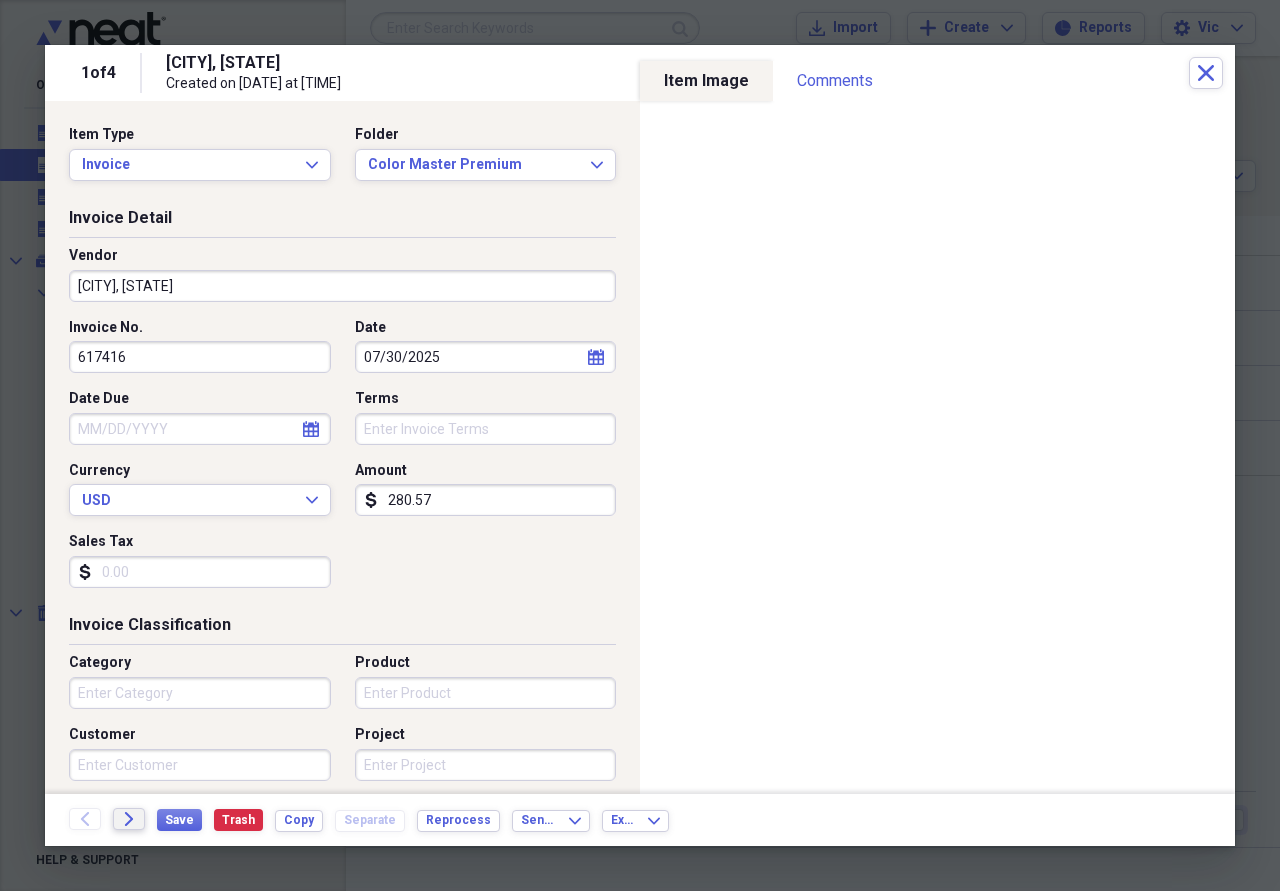 click on "Forward" at bounding box center [129, 819] 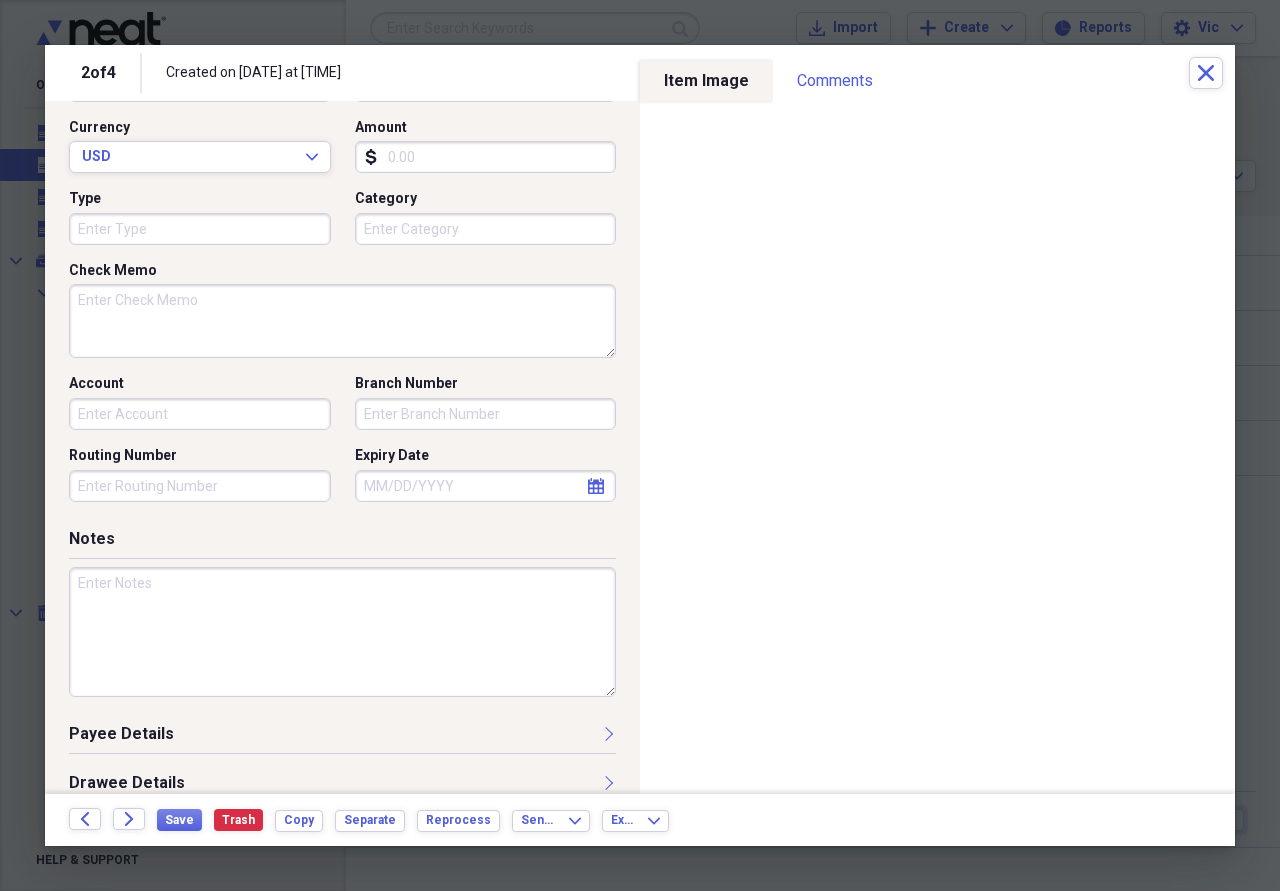 scroll, scrollTop: 228, scrollLeft: 0, axis: vertical 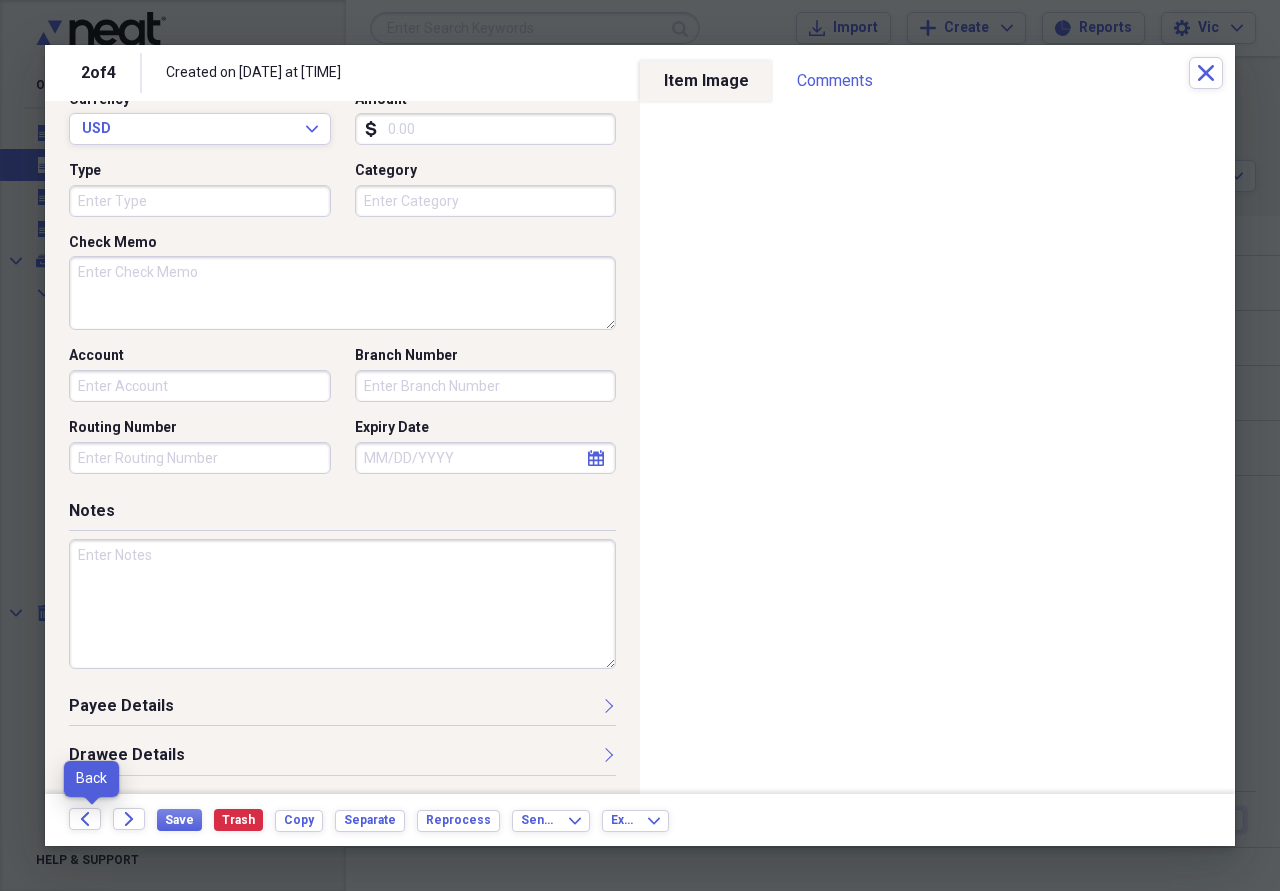 click on "Back" at bounding box center [91, 820] 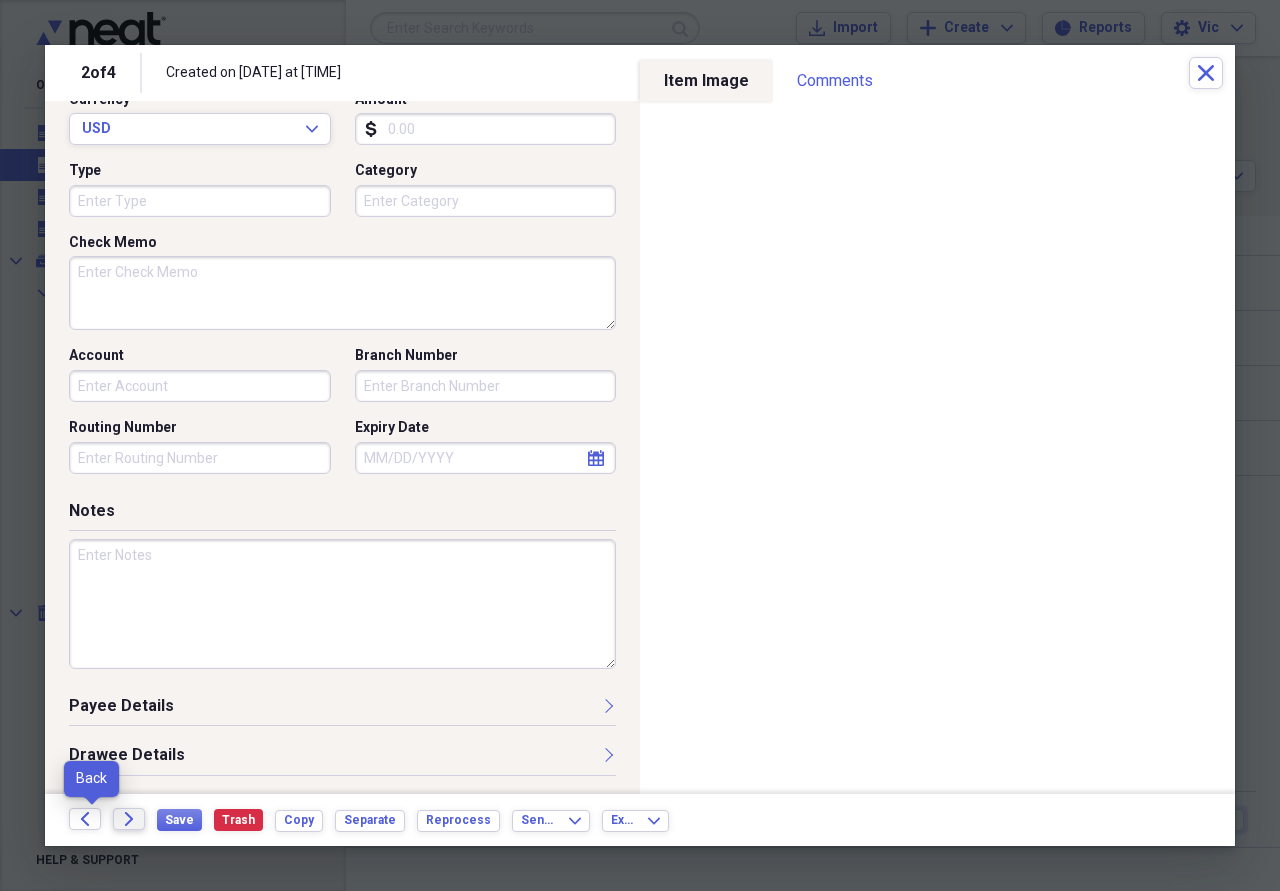 click on "Back Forward" at bounding box center (113, 820) 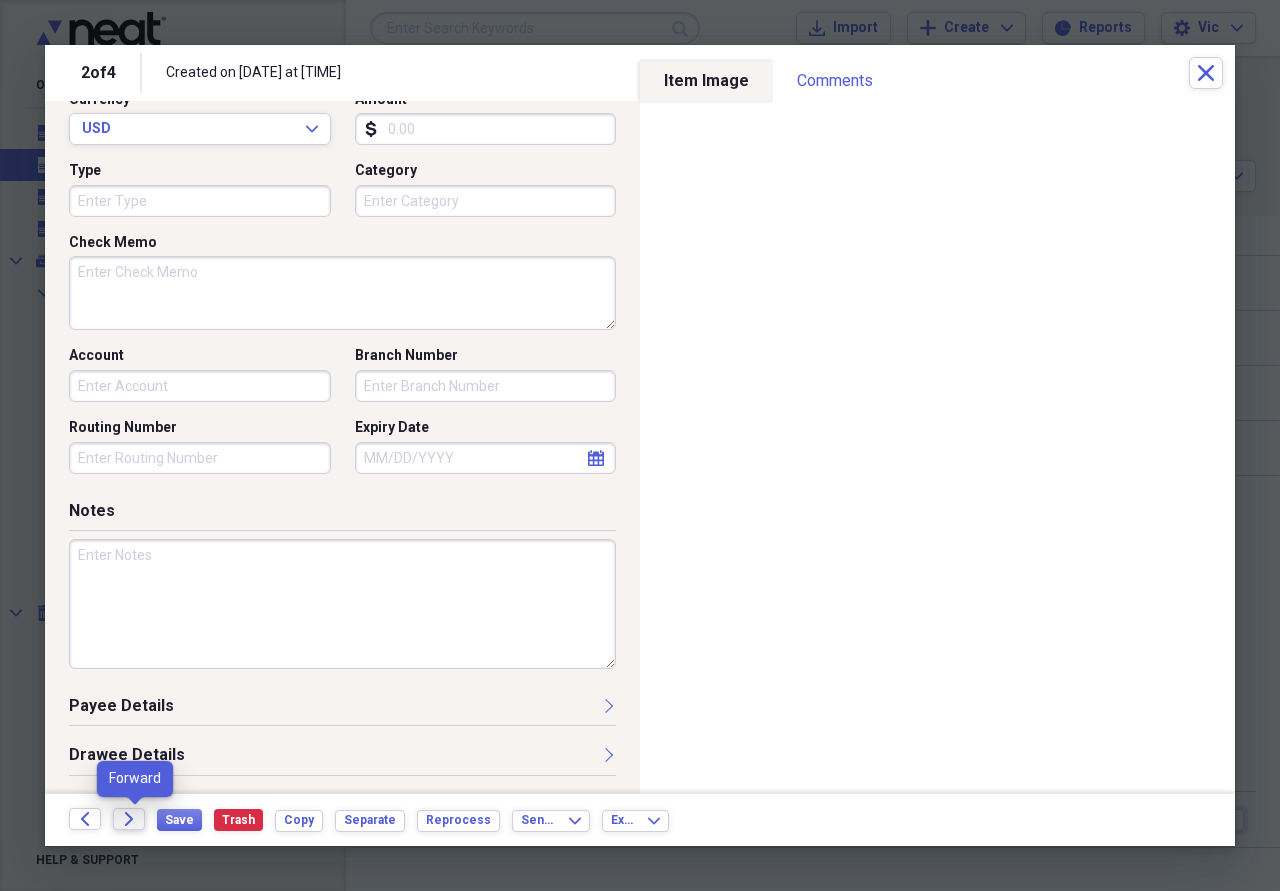 click on "Forward" at bounding box center (129, 819) 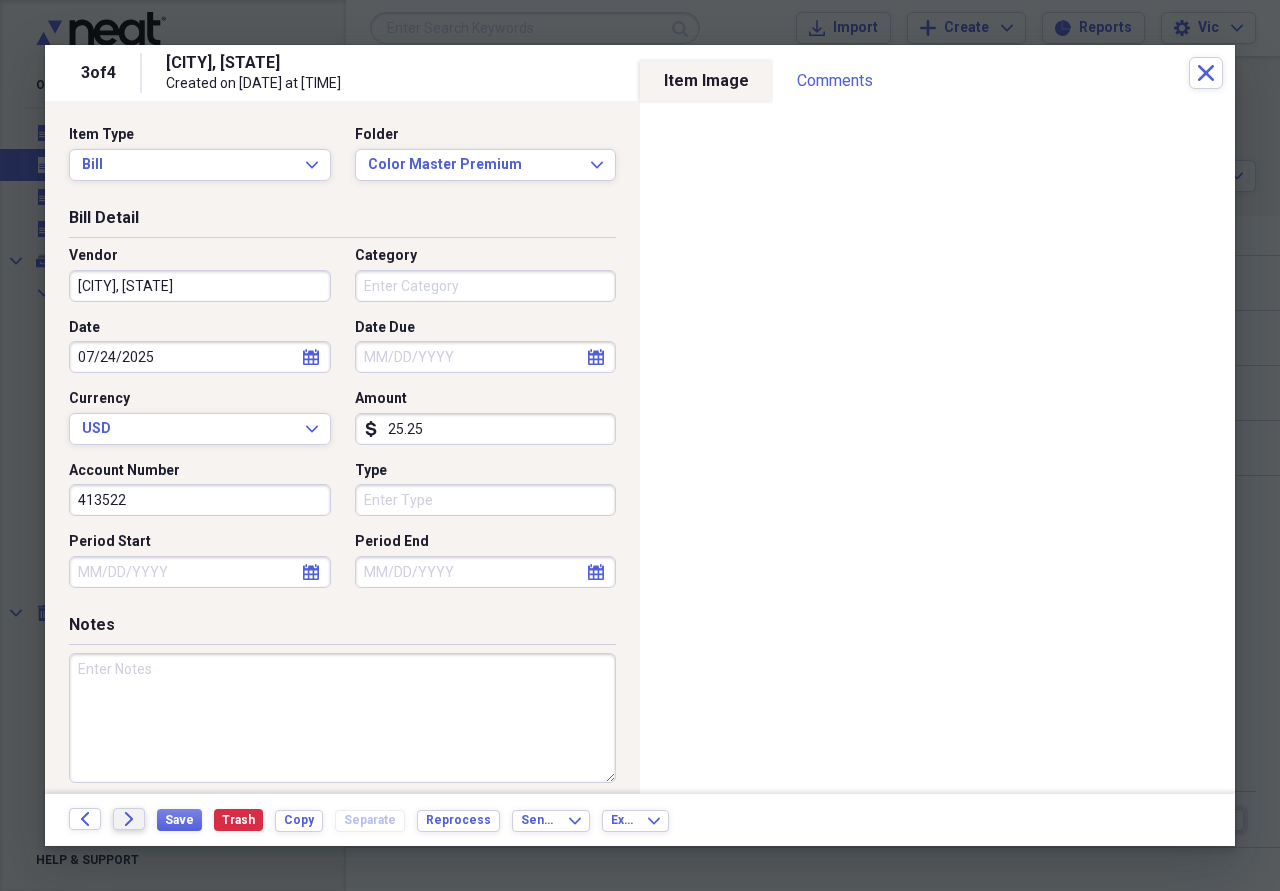 click on "Forward" at bounding box center [129, 819] 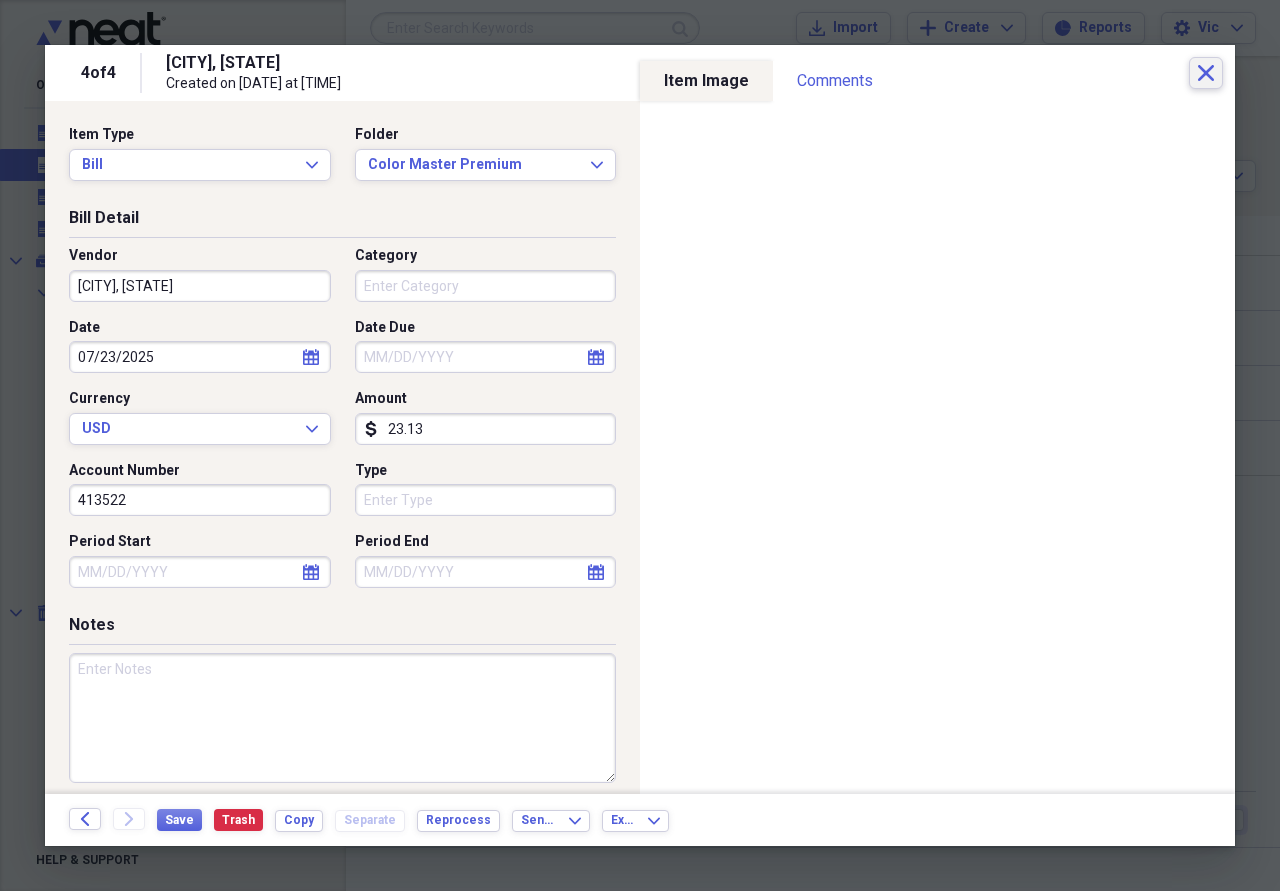 click on "Close" 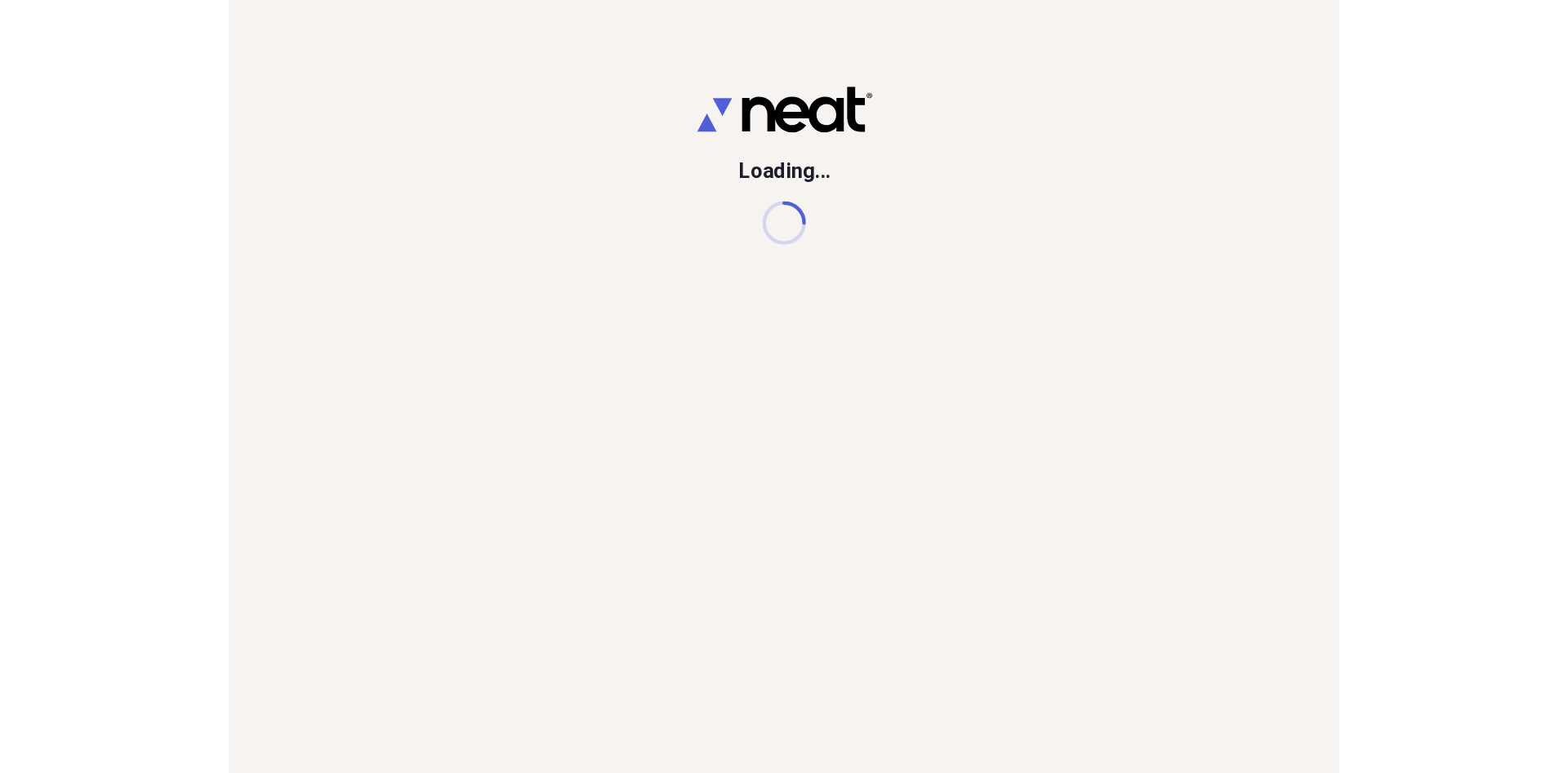 scroll, scrollTop: 0, scrollLeft: 0, axis: both 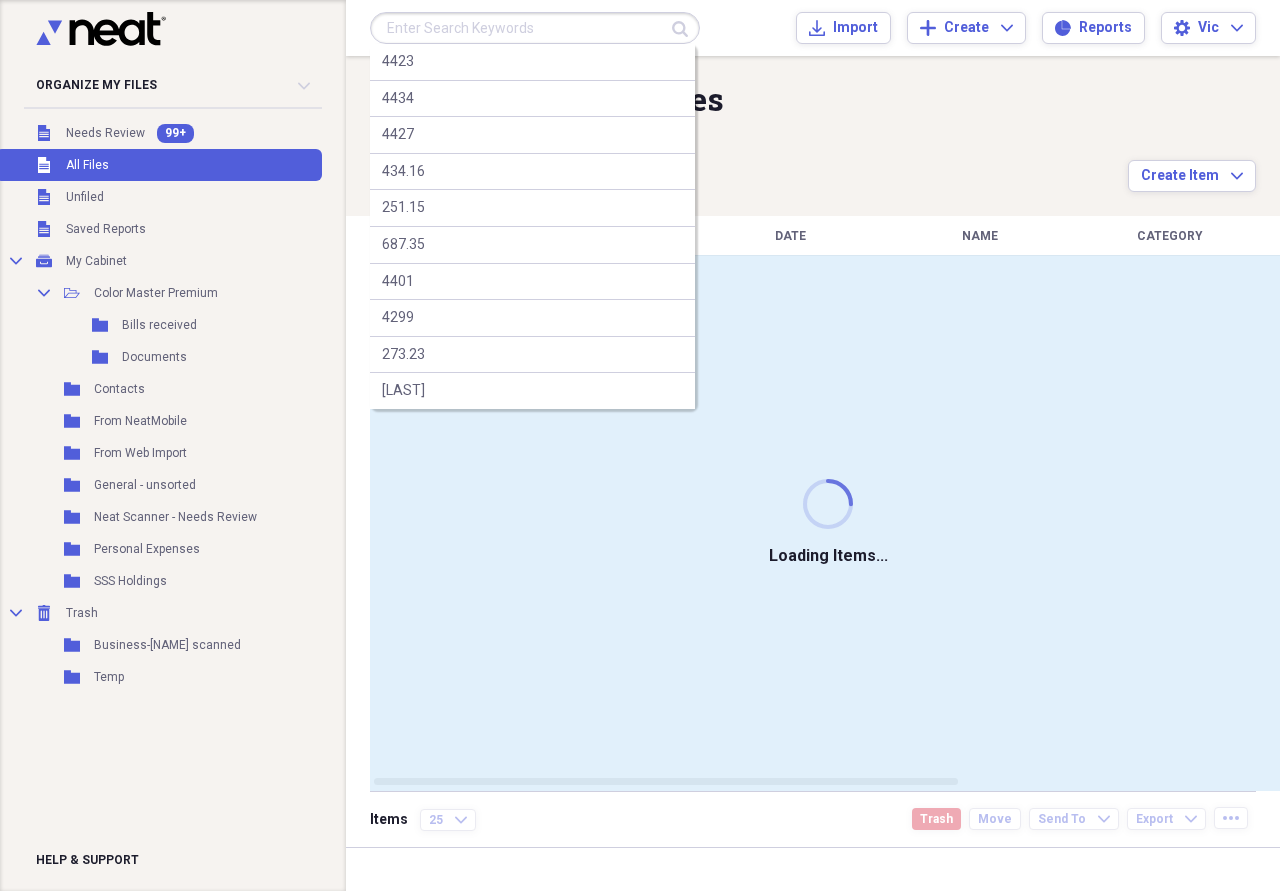 click at bounding box center [535, 28] 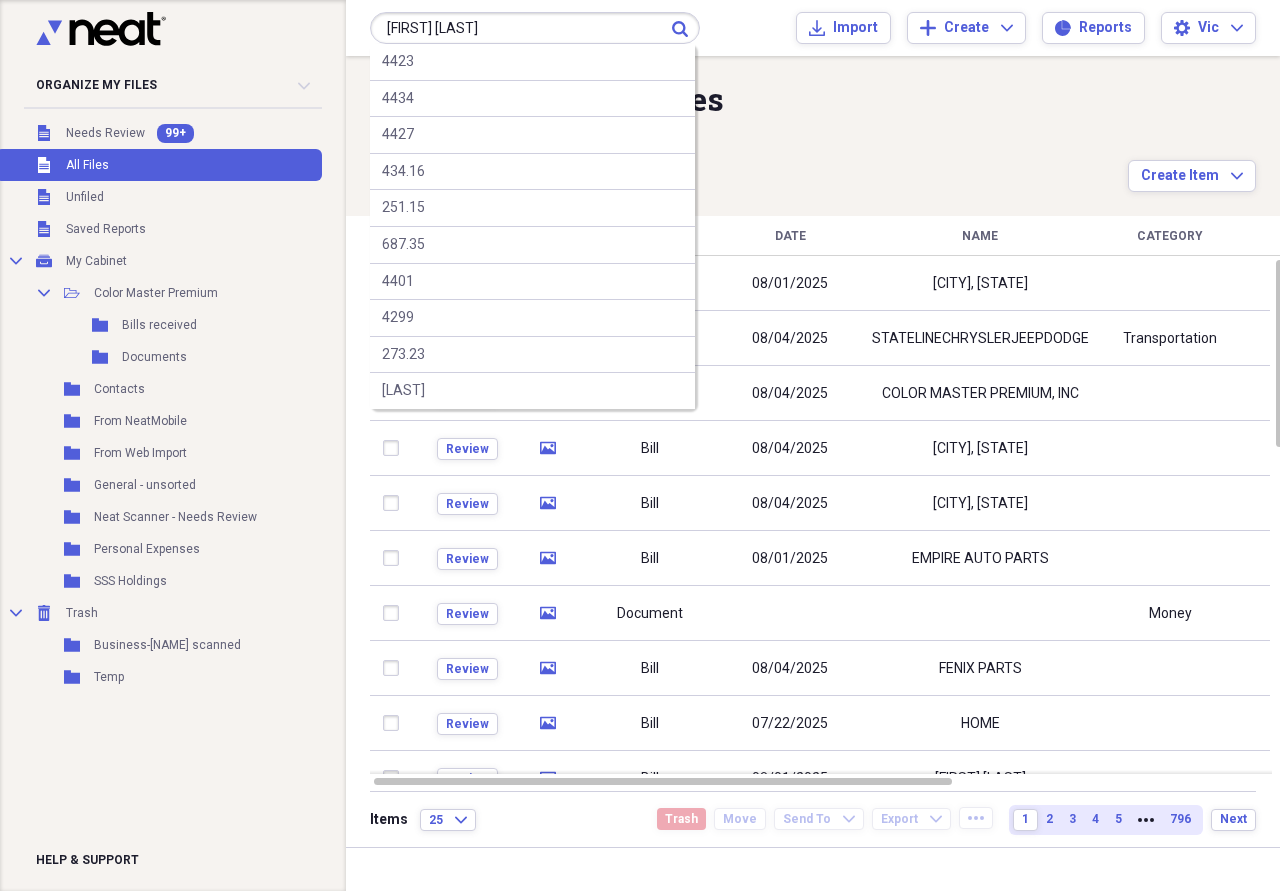 type on "[FIRST] [LAST]" 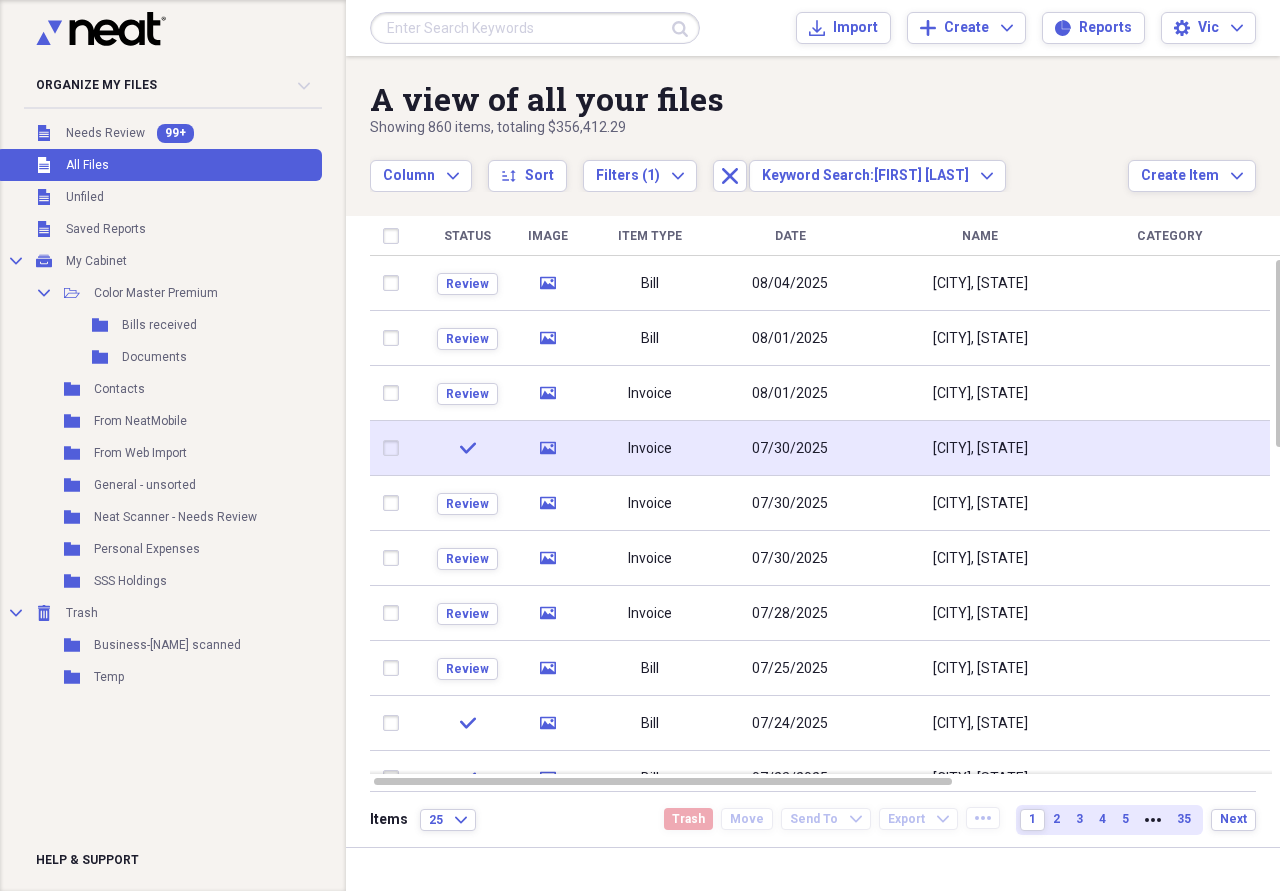 click on "07/30/2025" at bounding box center (790, 448) 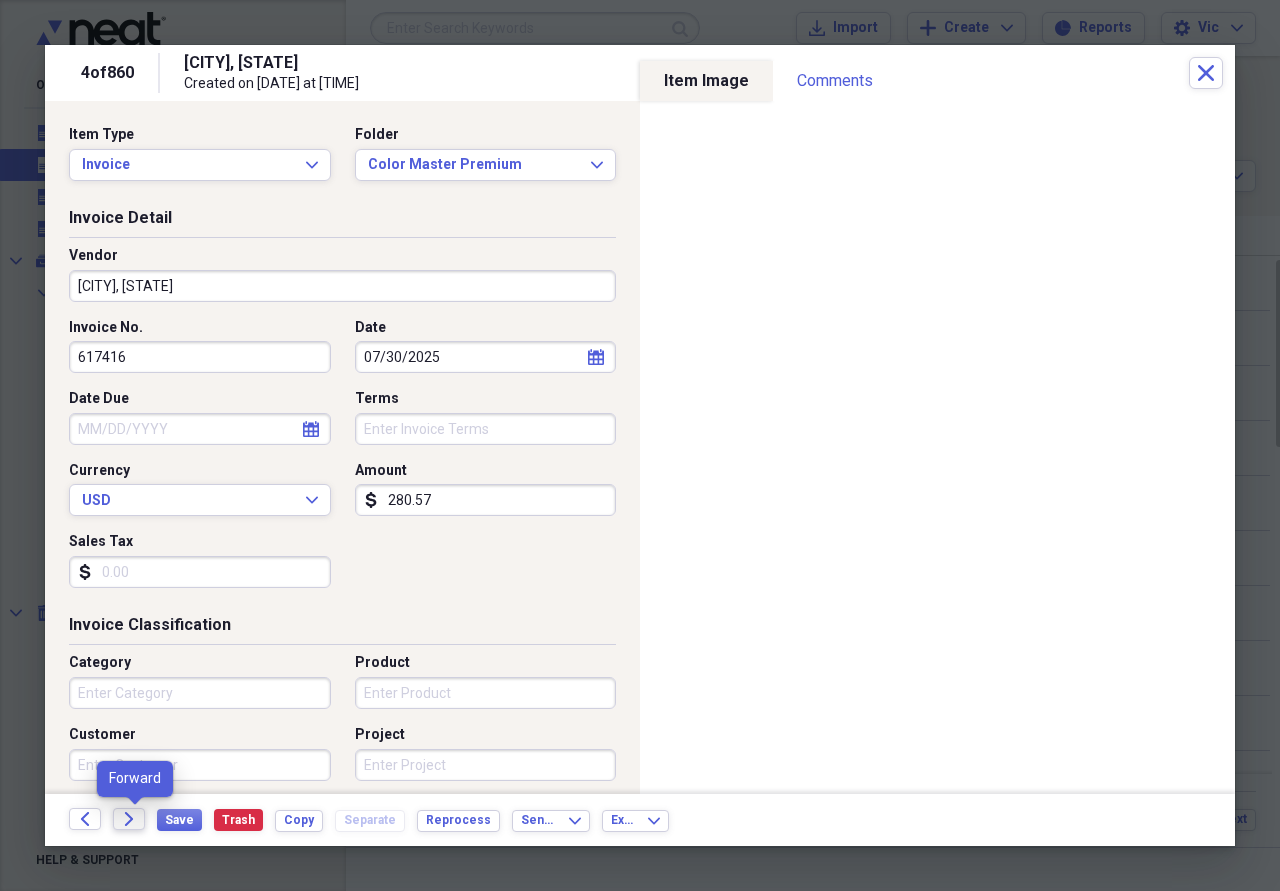 click on "Forward" 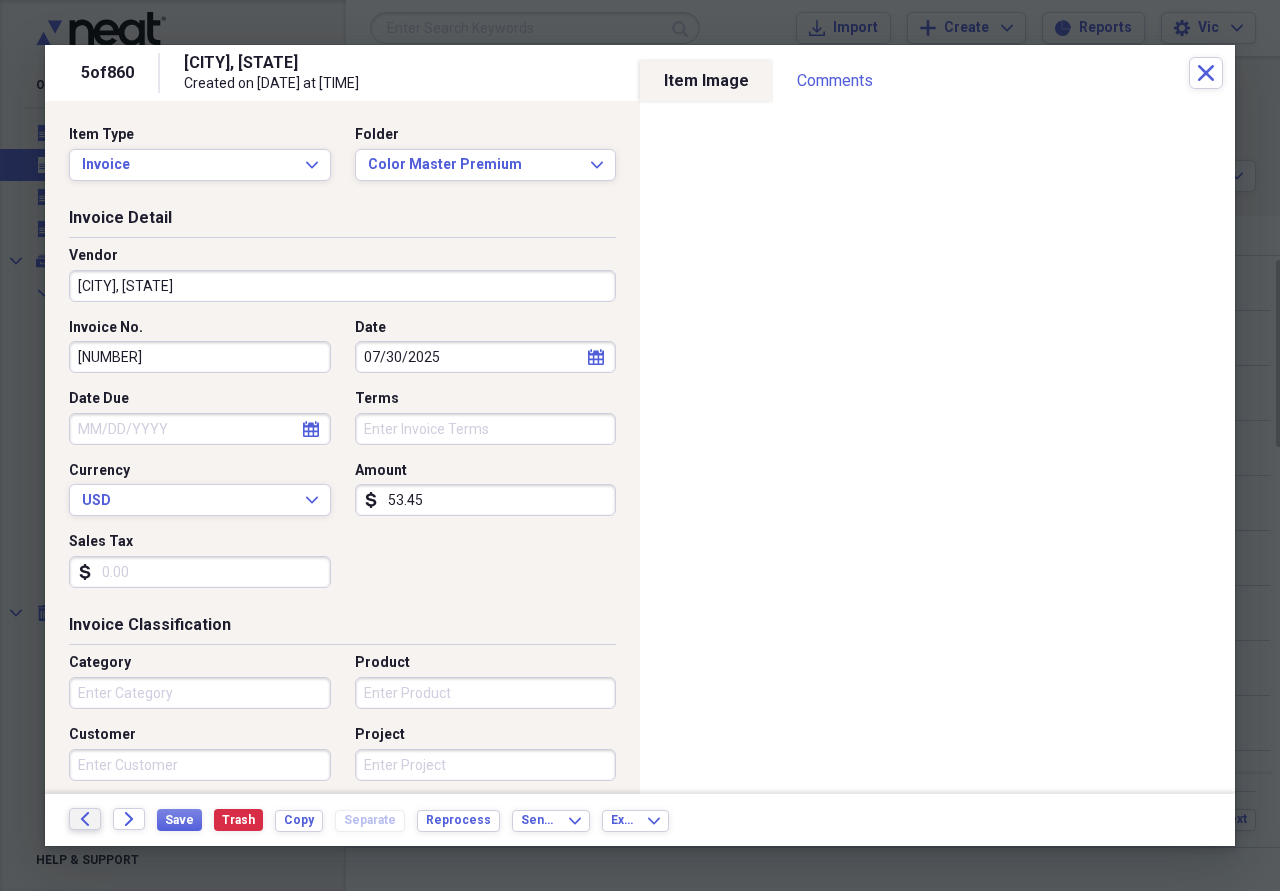 click on "Back" at bounding box center [85, 819] 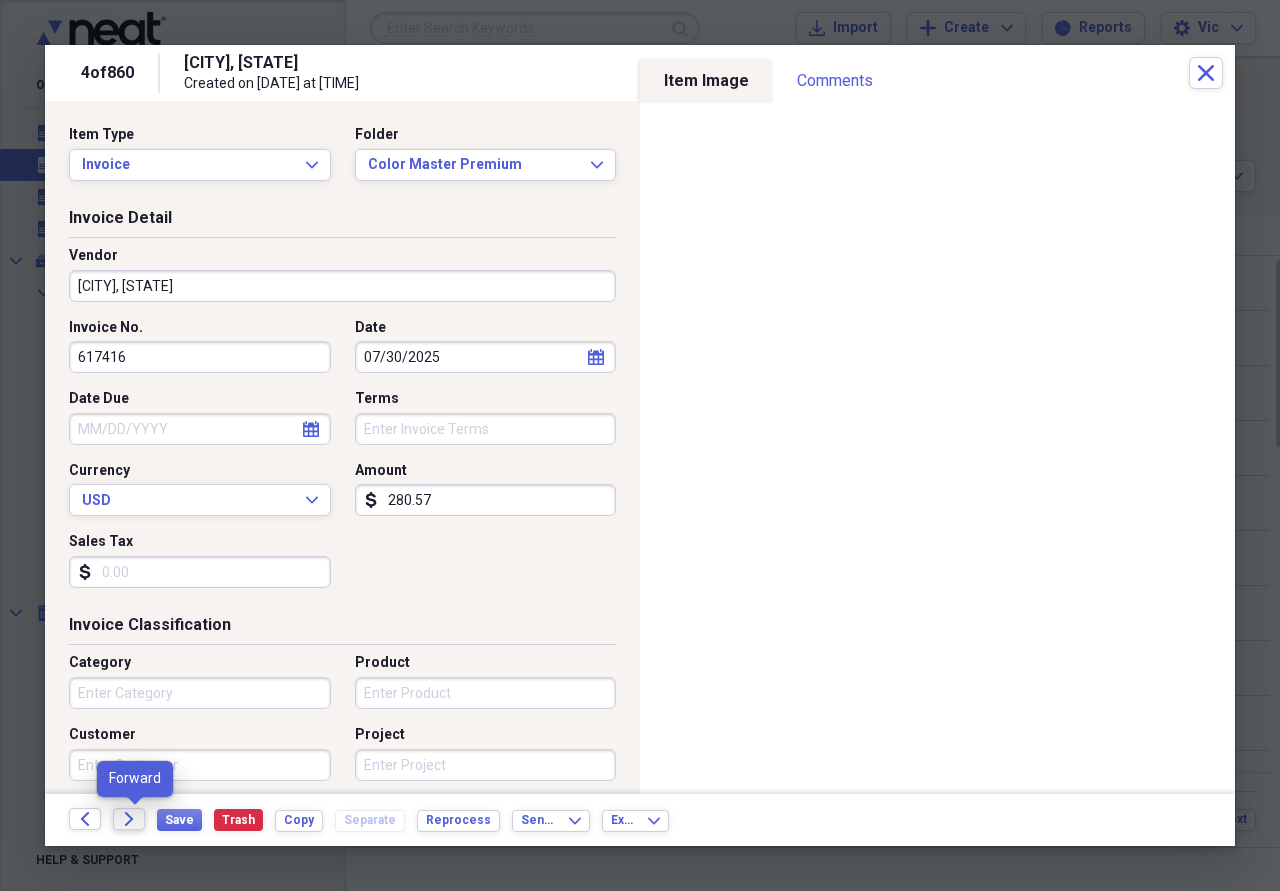 click on "Forward" at bounding box center (129, 819) 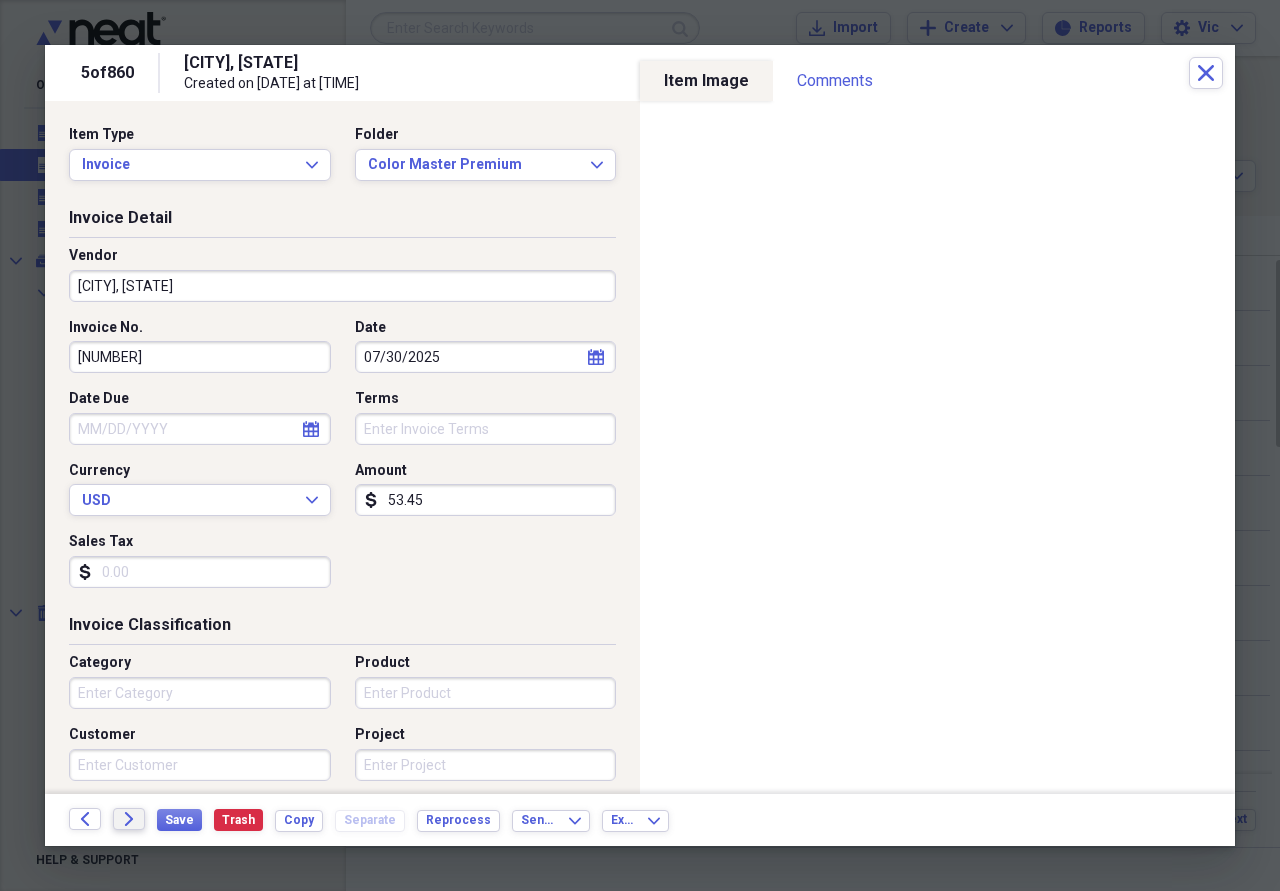 click on "Forward" at bounding box center (129, 819) 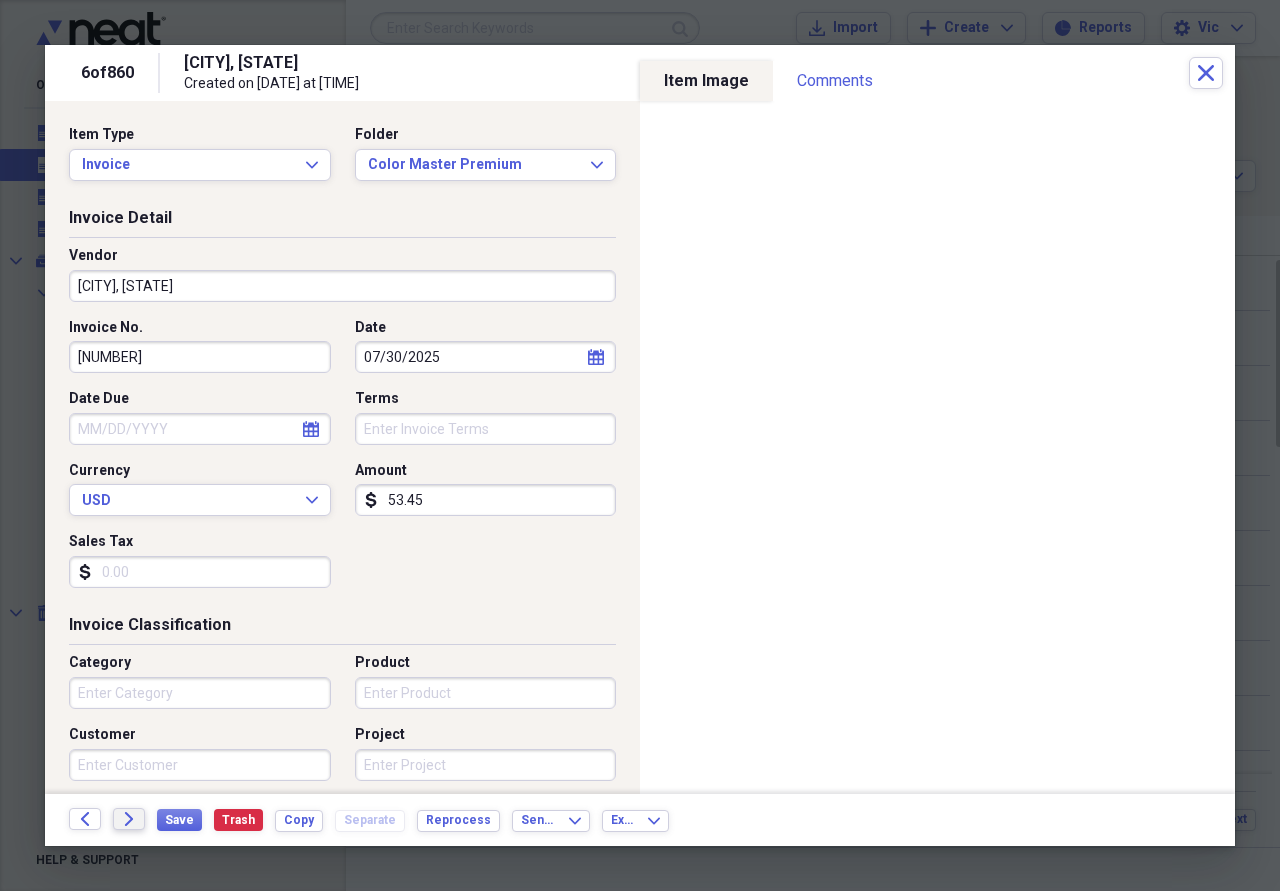 click on "Forward" at bounding box center [129, 819] 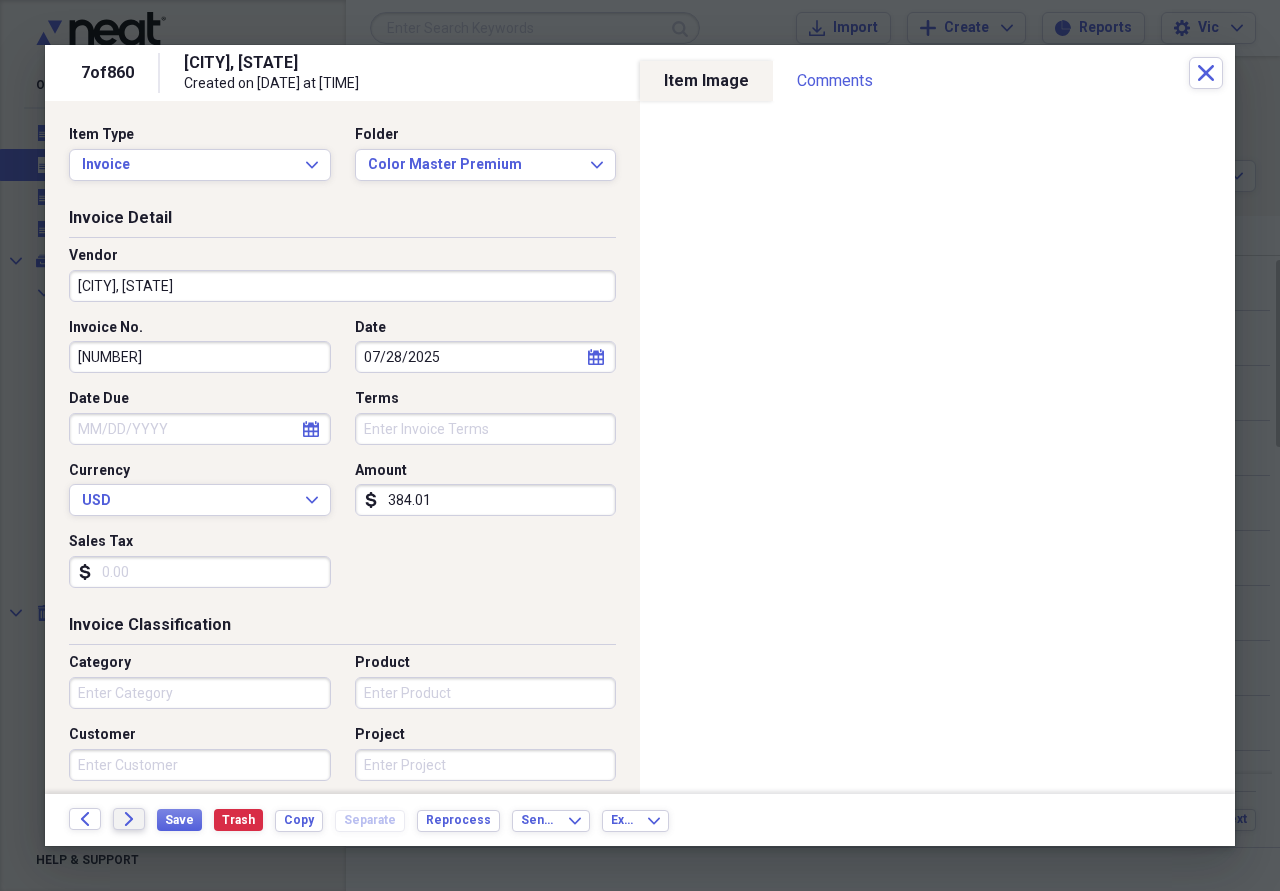 click on "Forward" at bounding box center (129, 819) 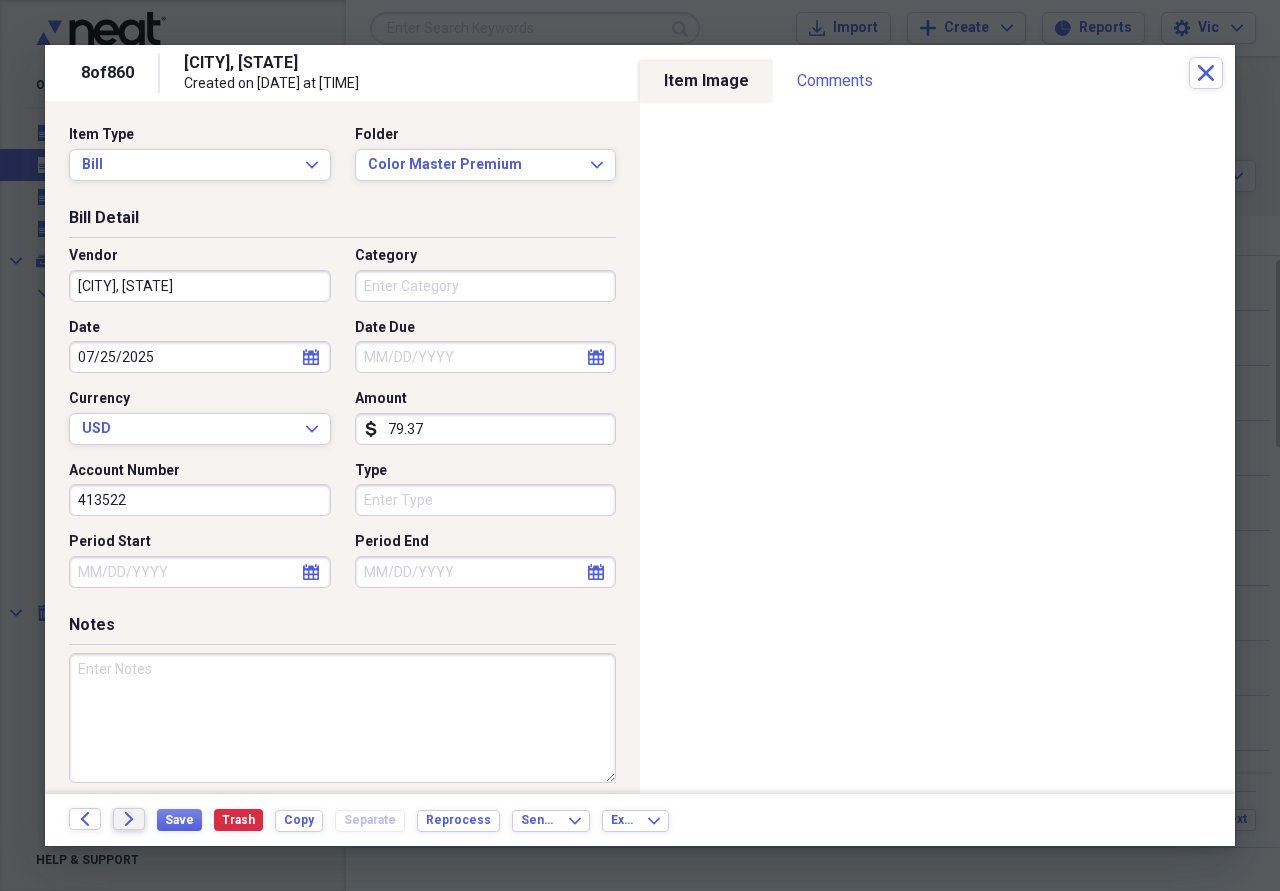 click on "Forward" 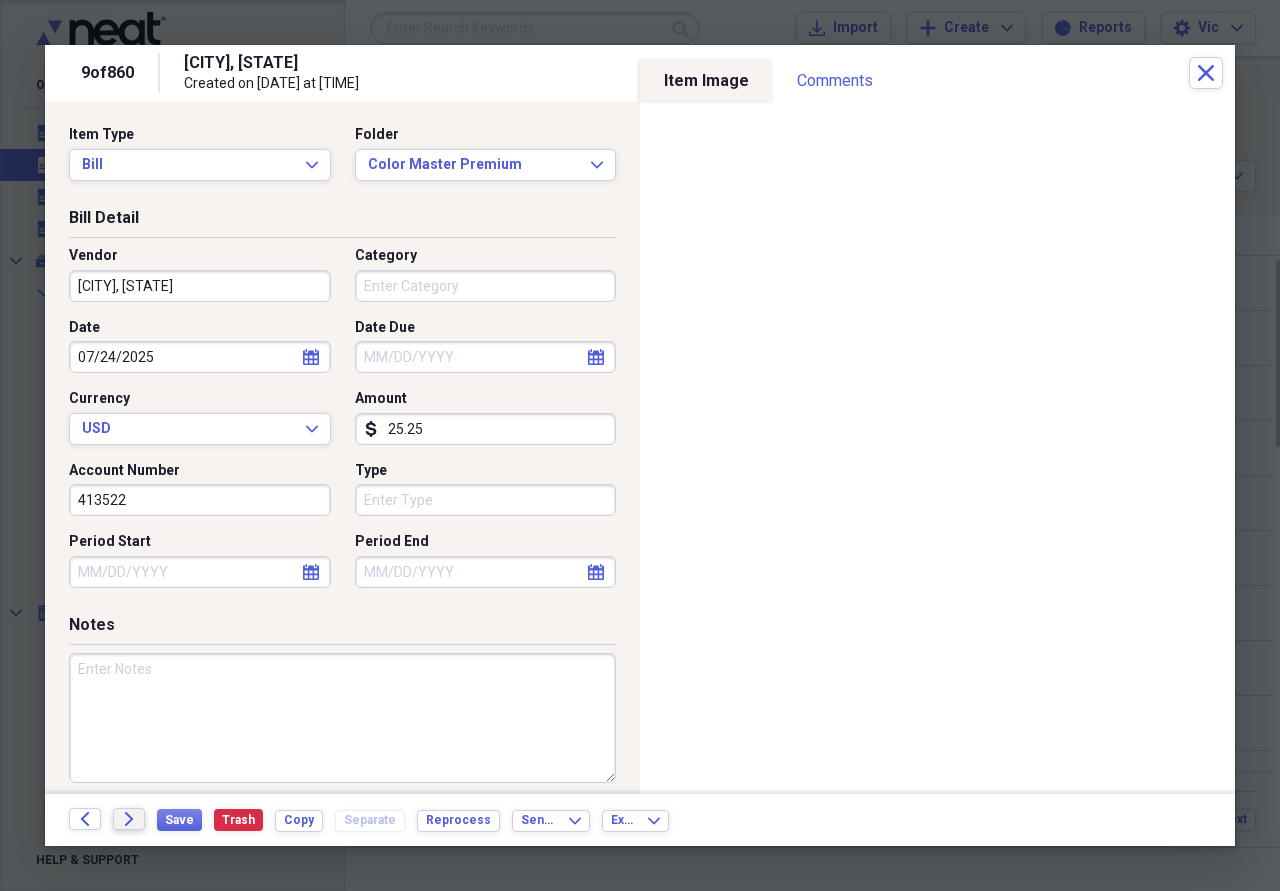 click on "Forward" 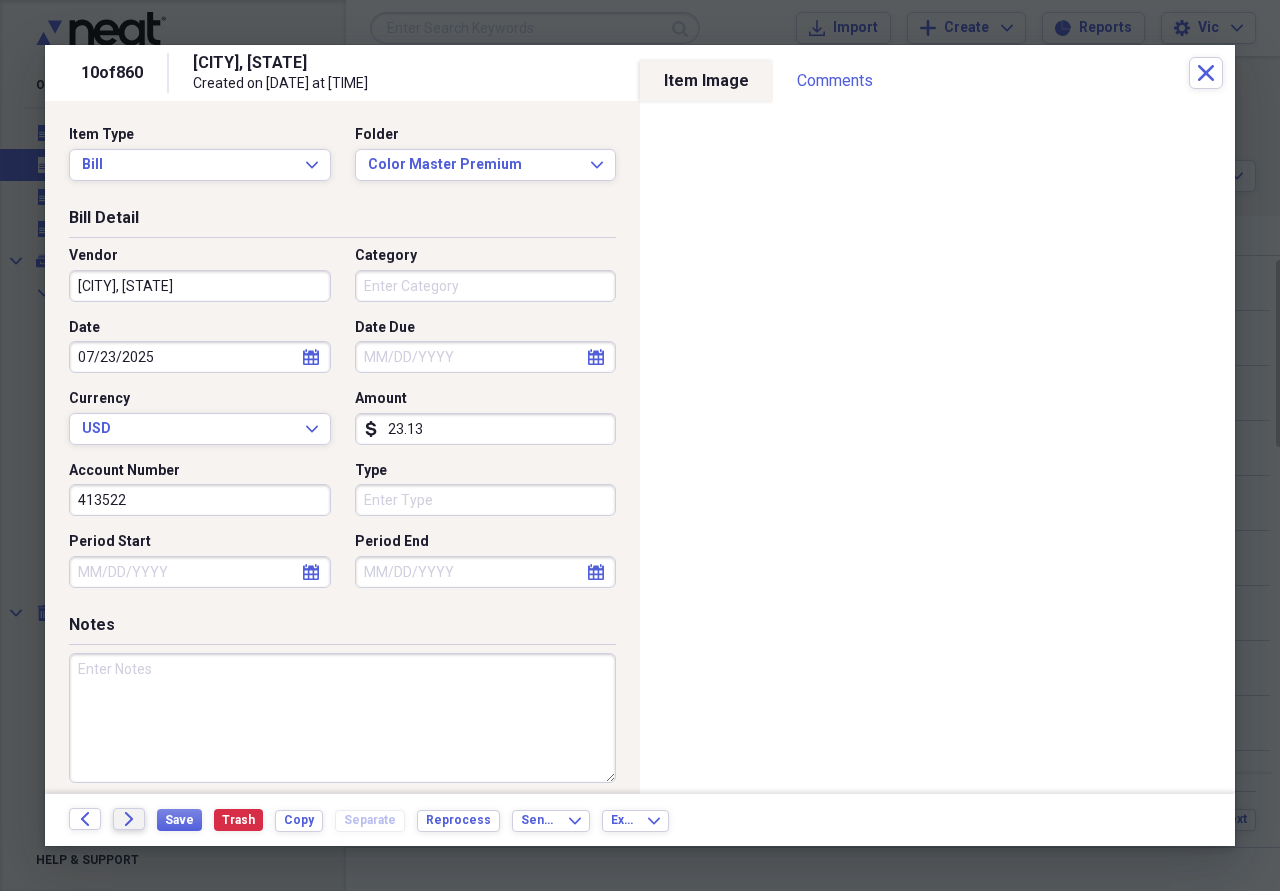 click on "Forward" 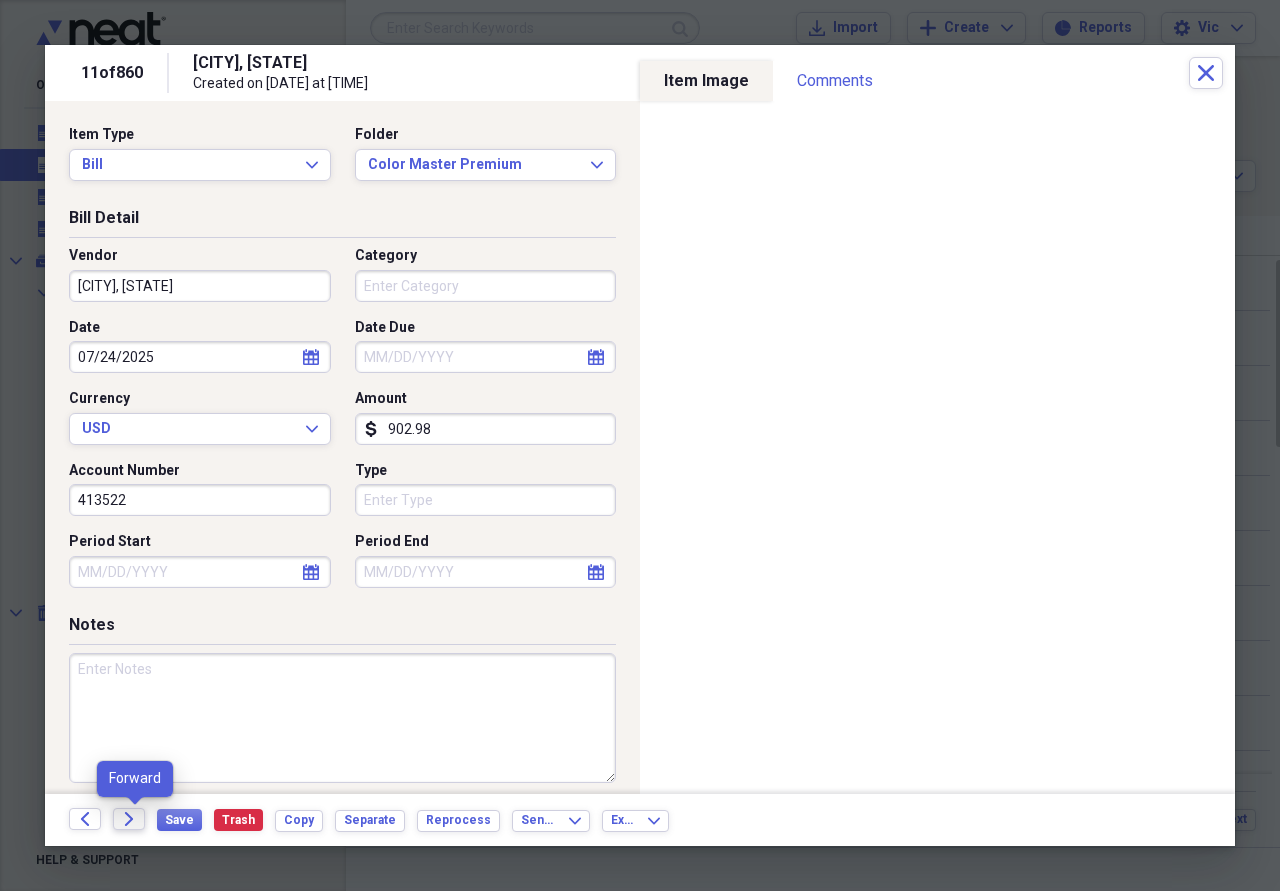 click on "Forward" 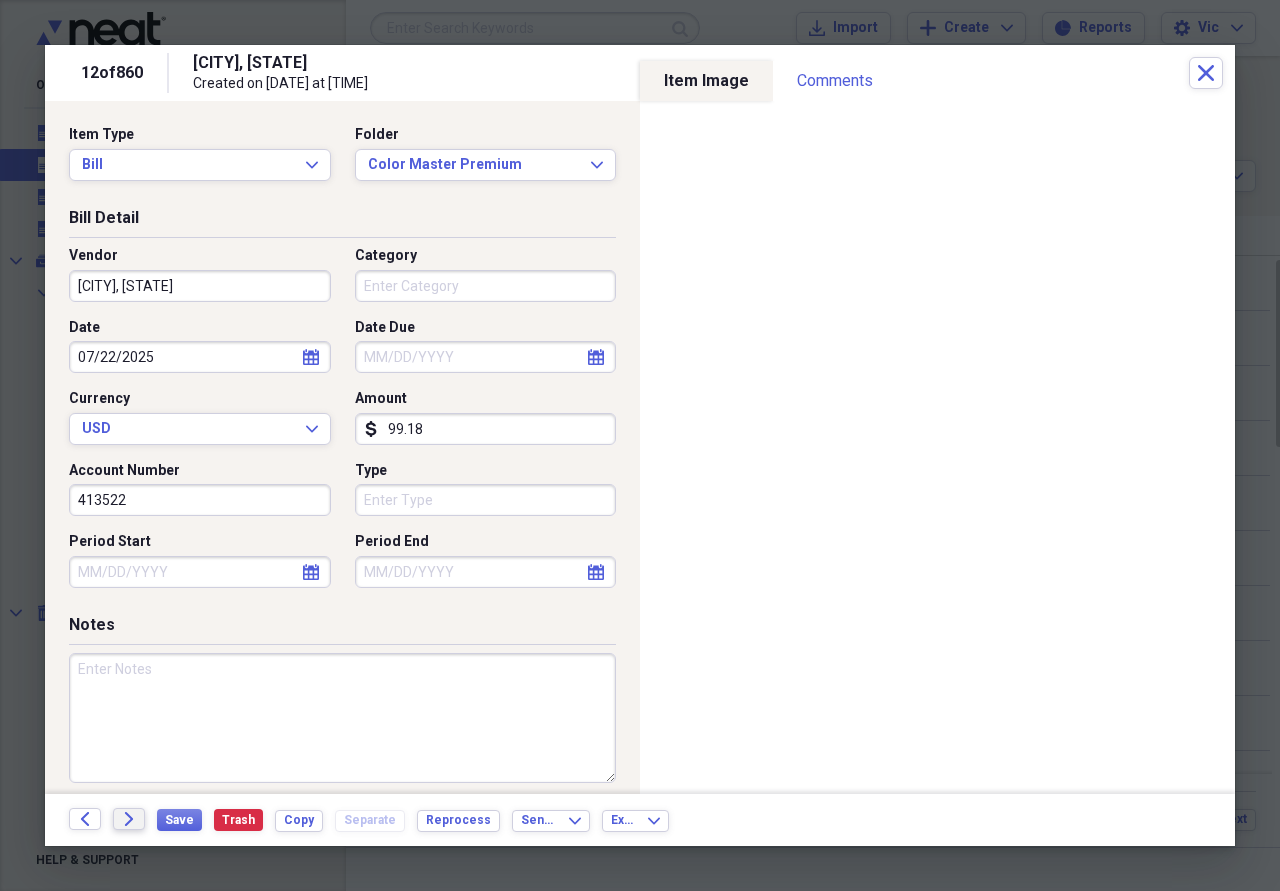 click on "Forward" 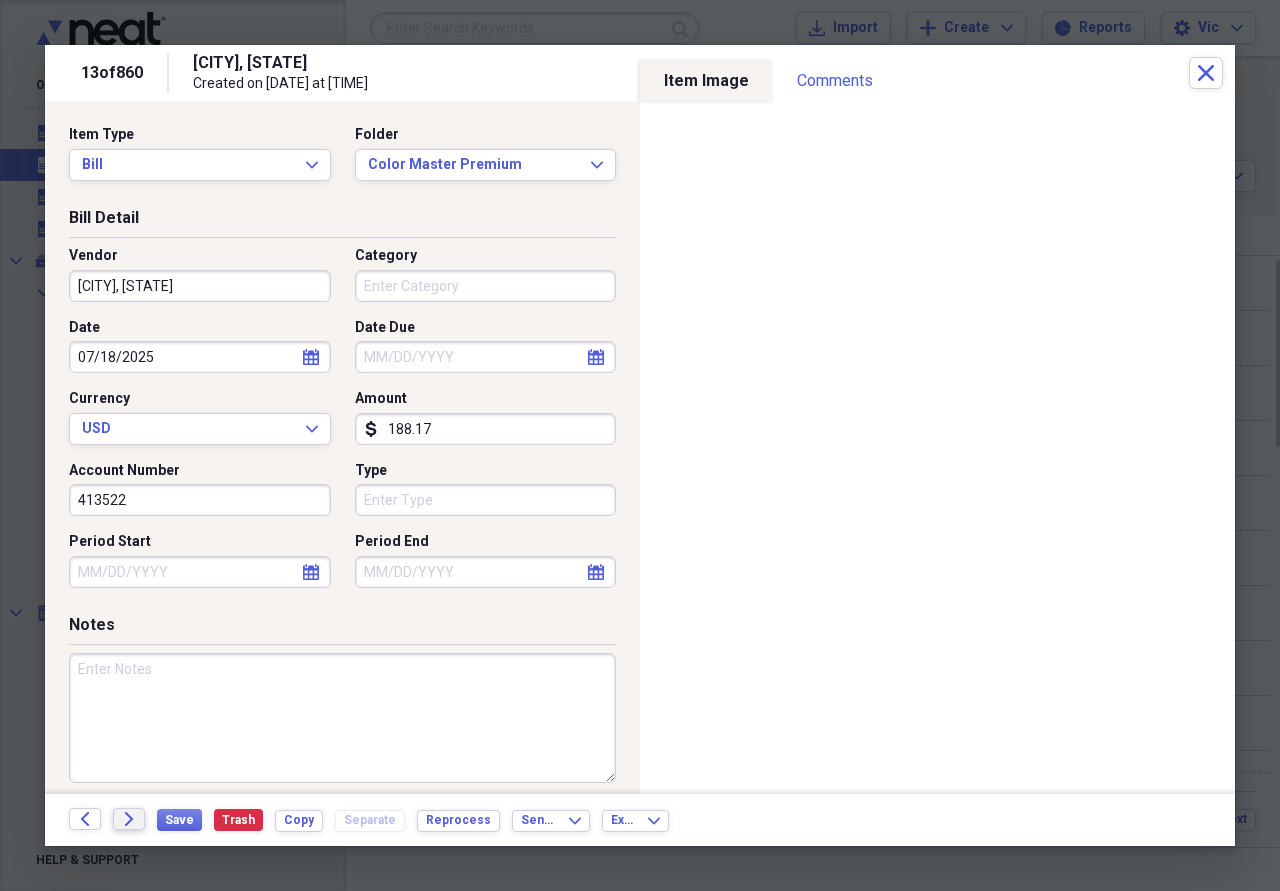 click on "Forward" at bounding box center (129, 819) 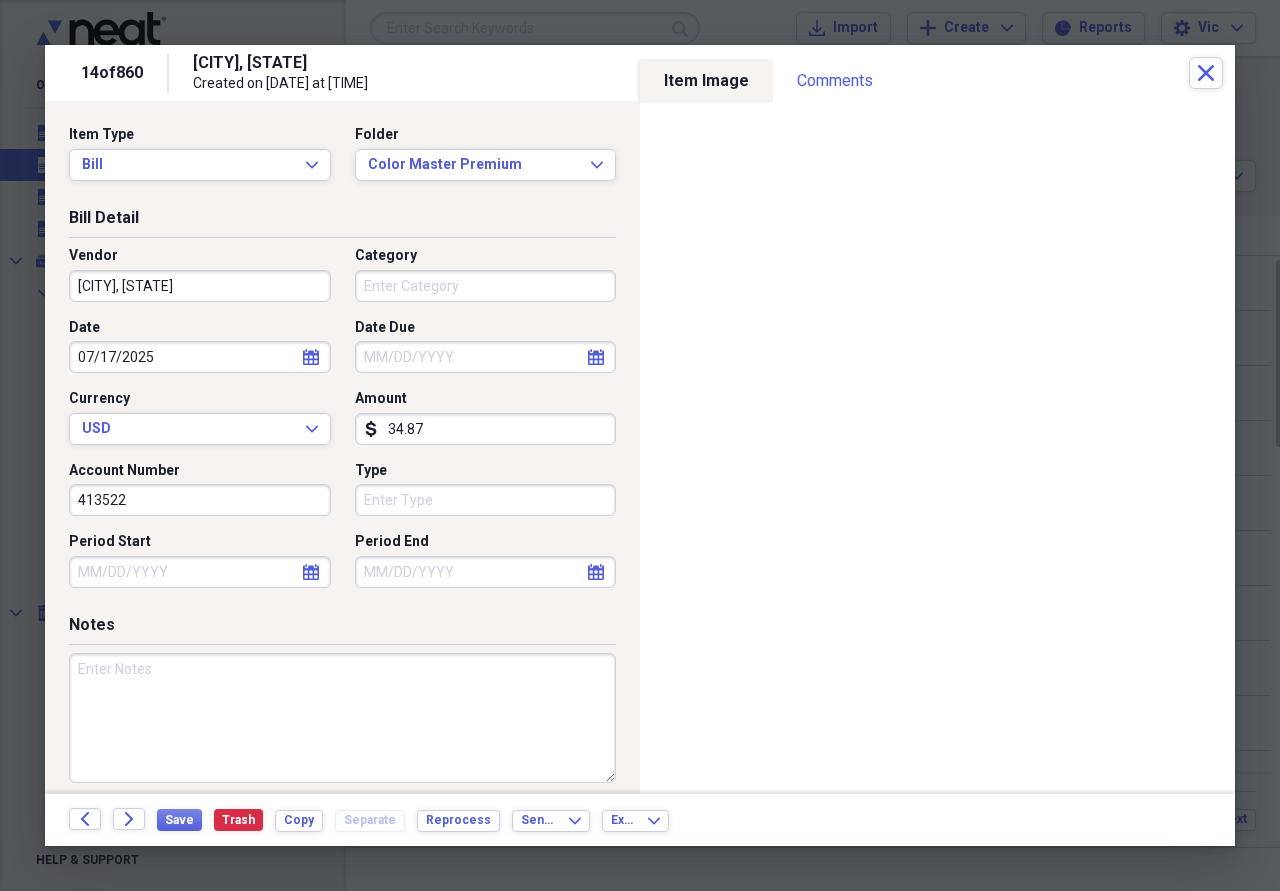 click on "Back Forward Save Trash Copy Separate Reprocess Send To Expand Export Expand" at bounding box center (640, 820) 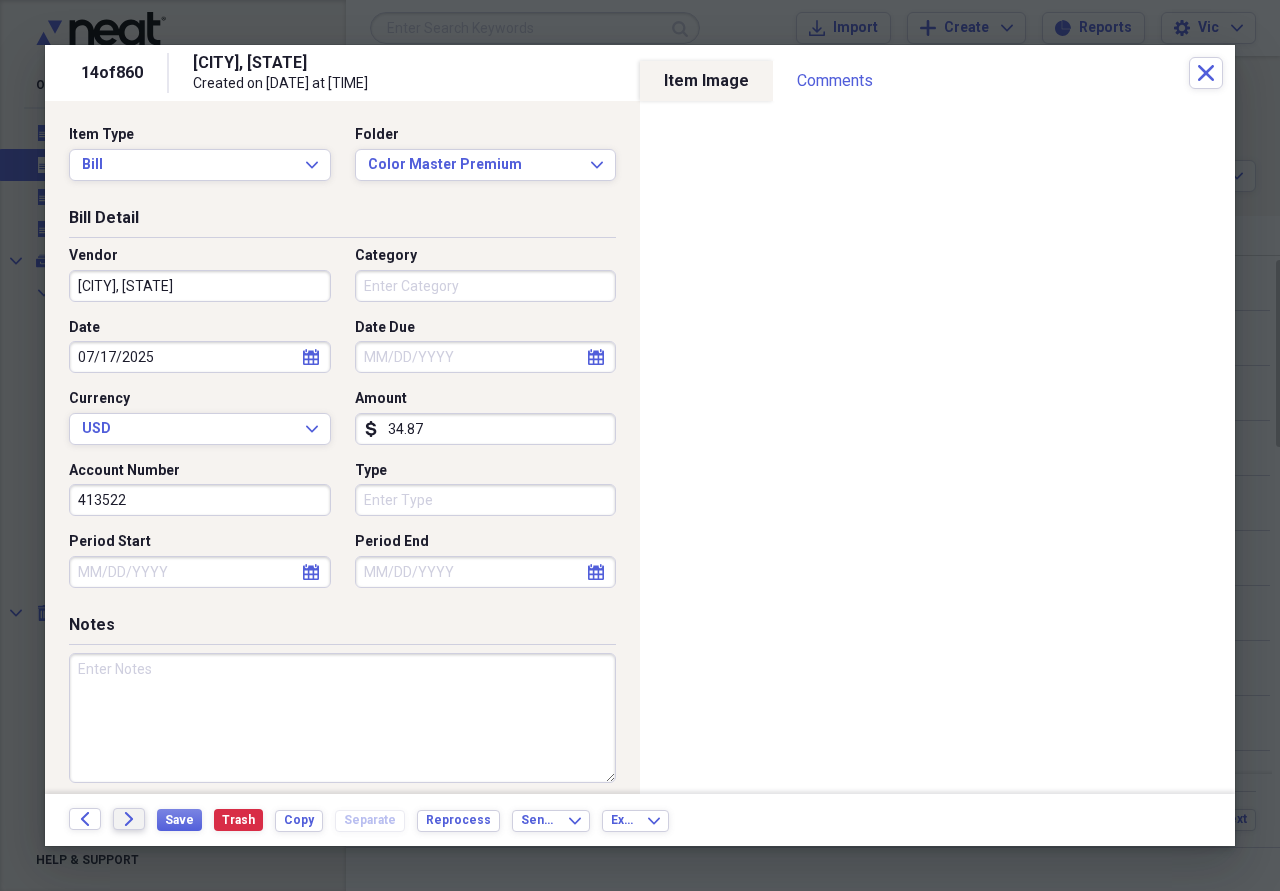 click on "Forward" at bounding box center [129, 819] 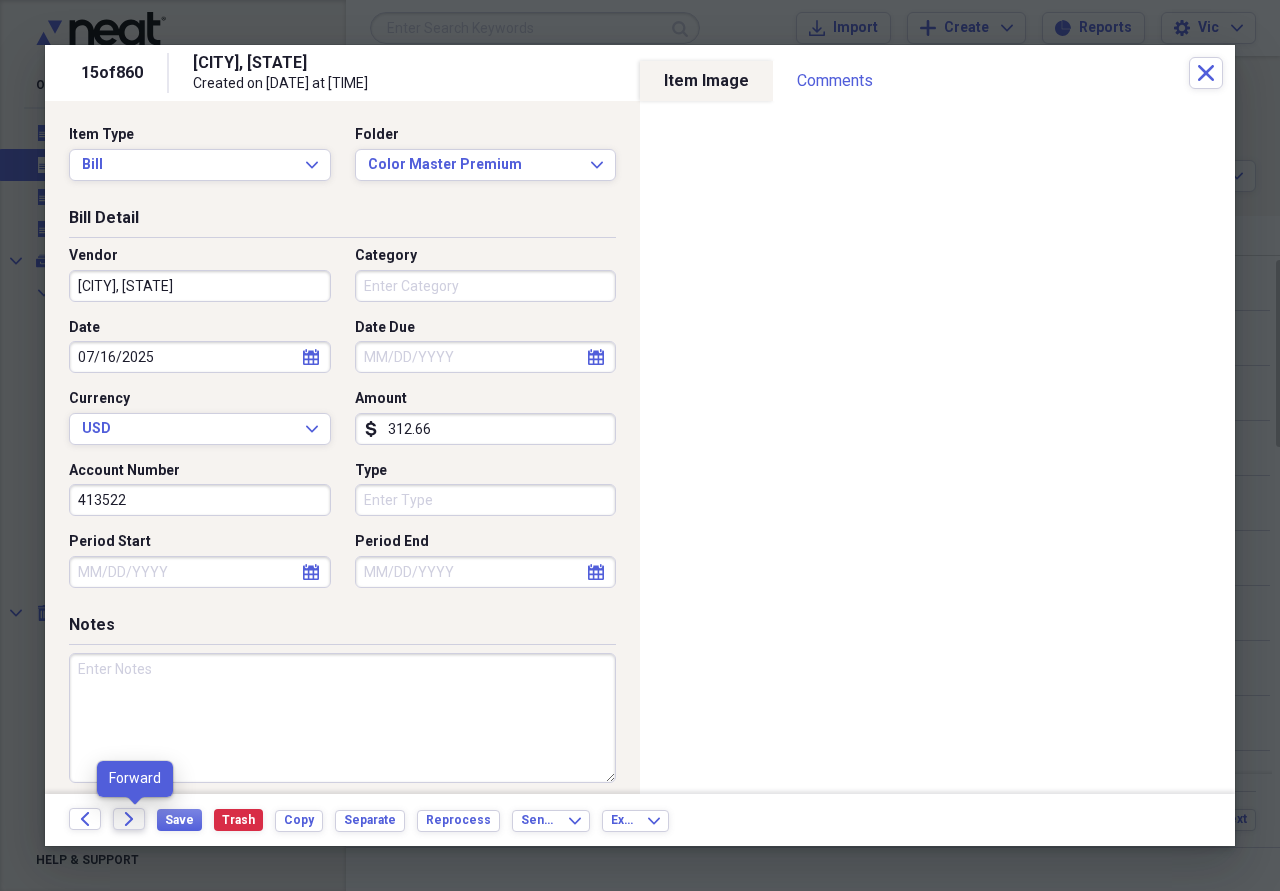 click 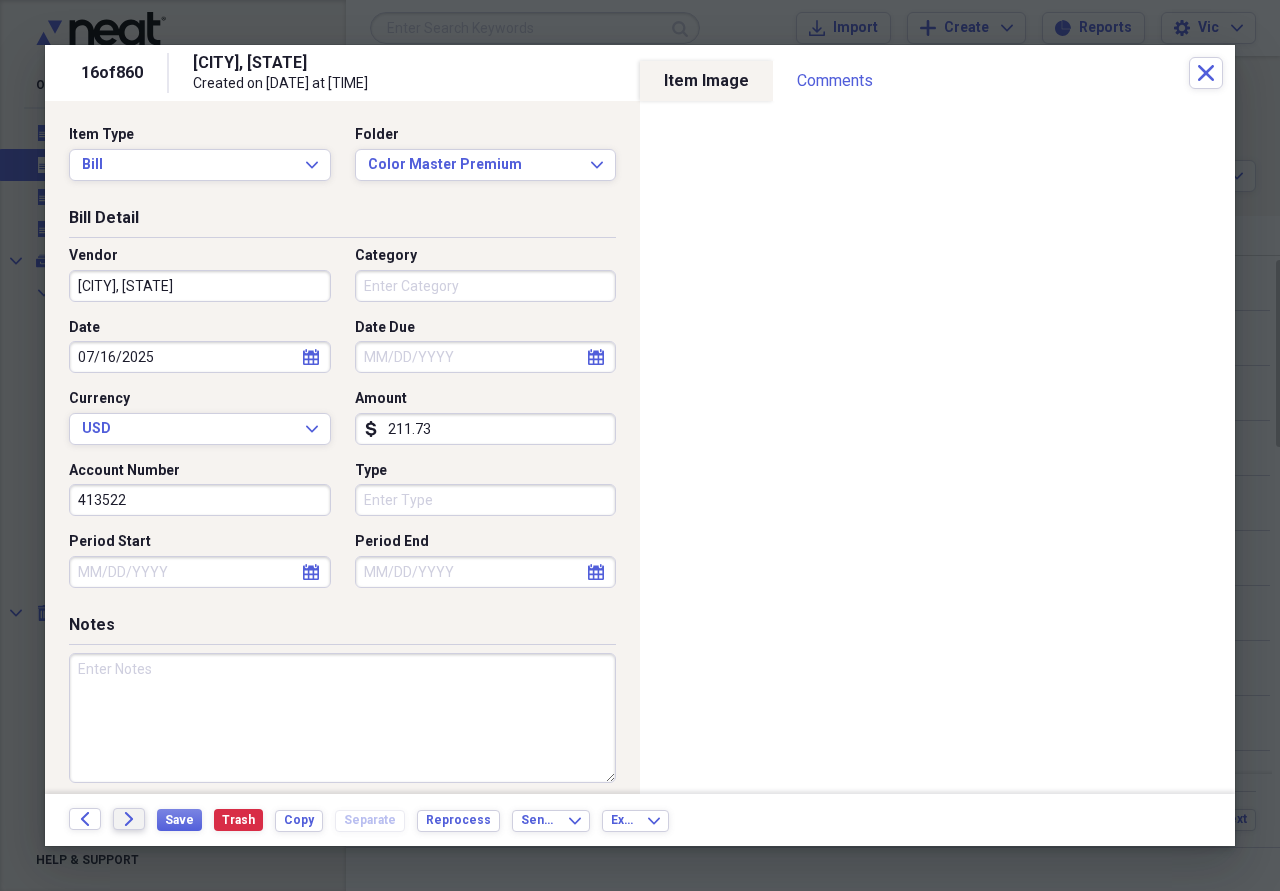 click 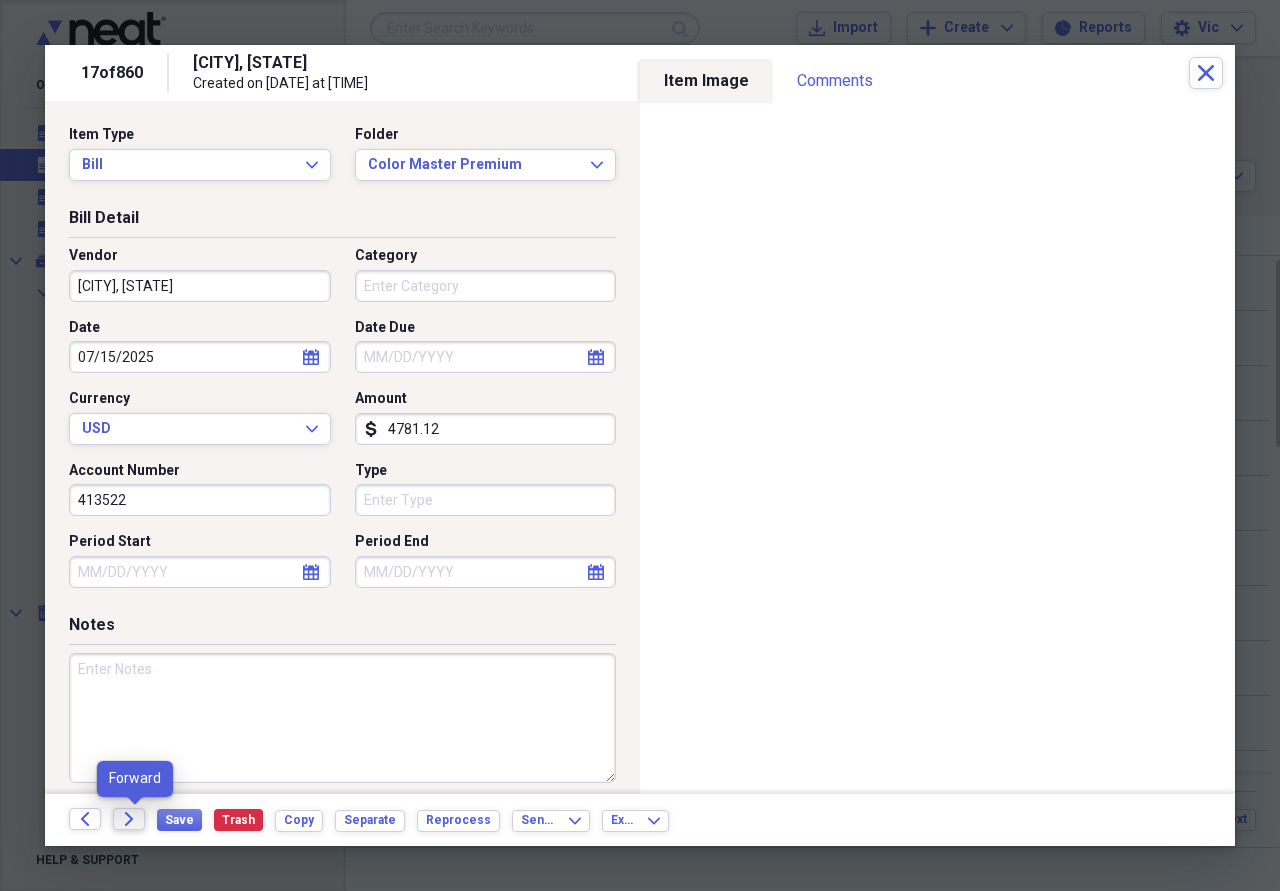 click 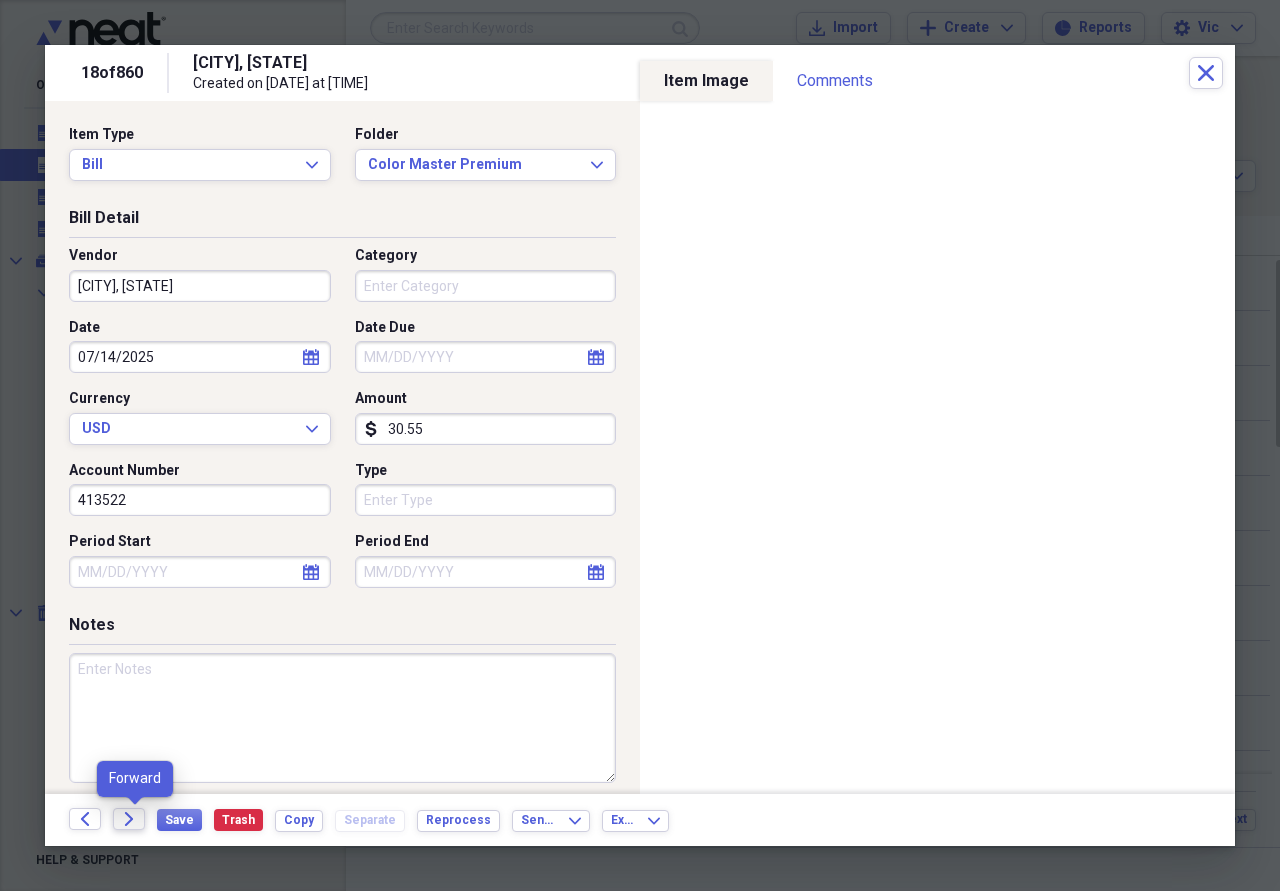 click on "Forward" 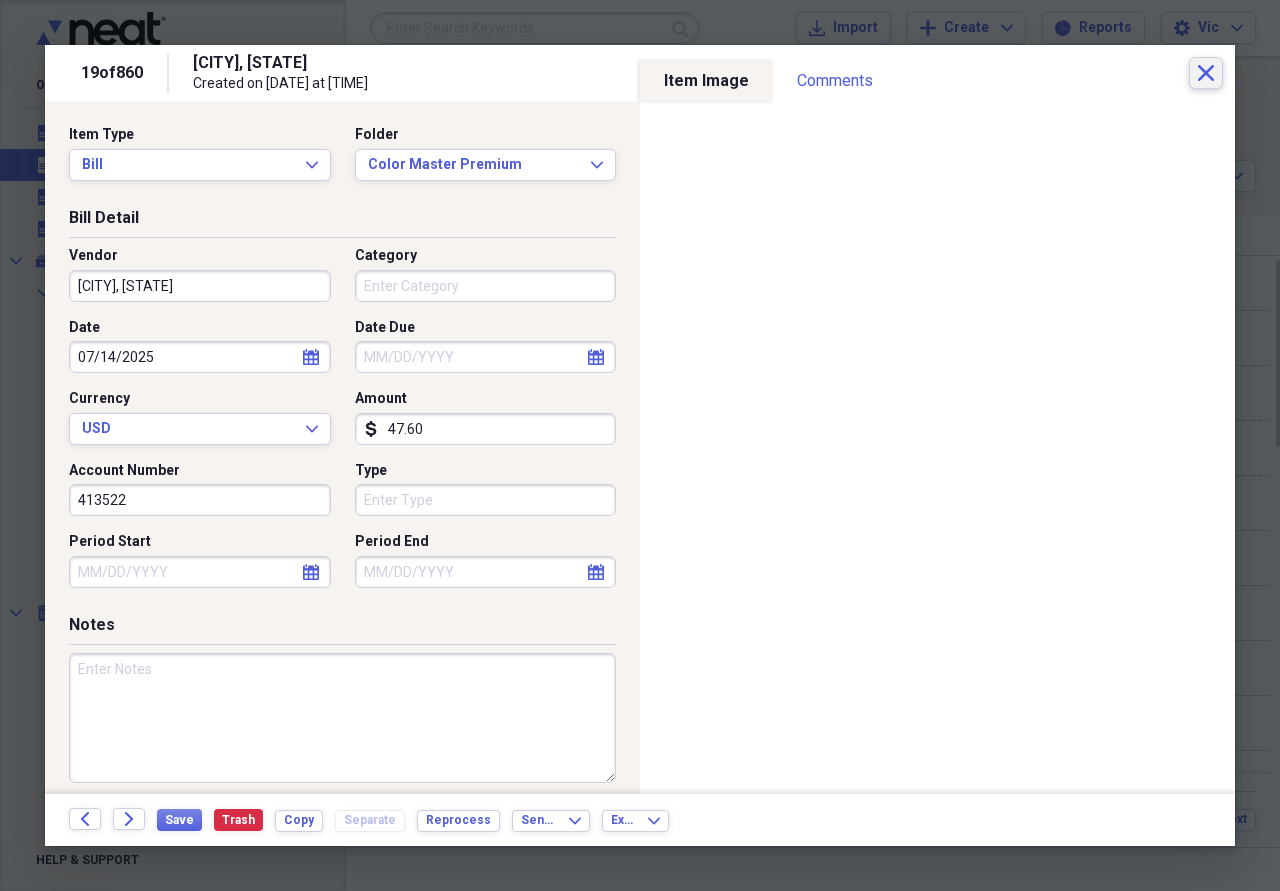 click on "Close" at bounding box center (1206, 73) 